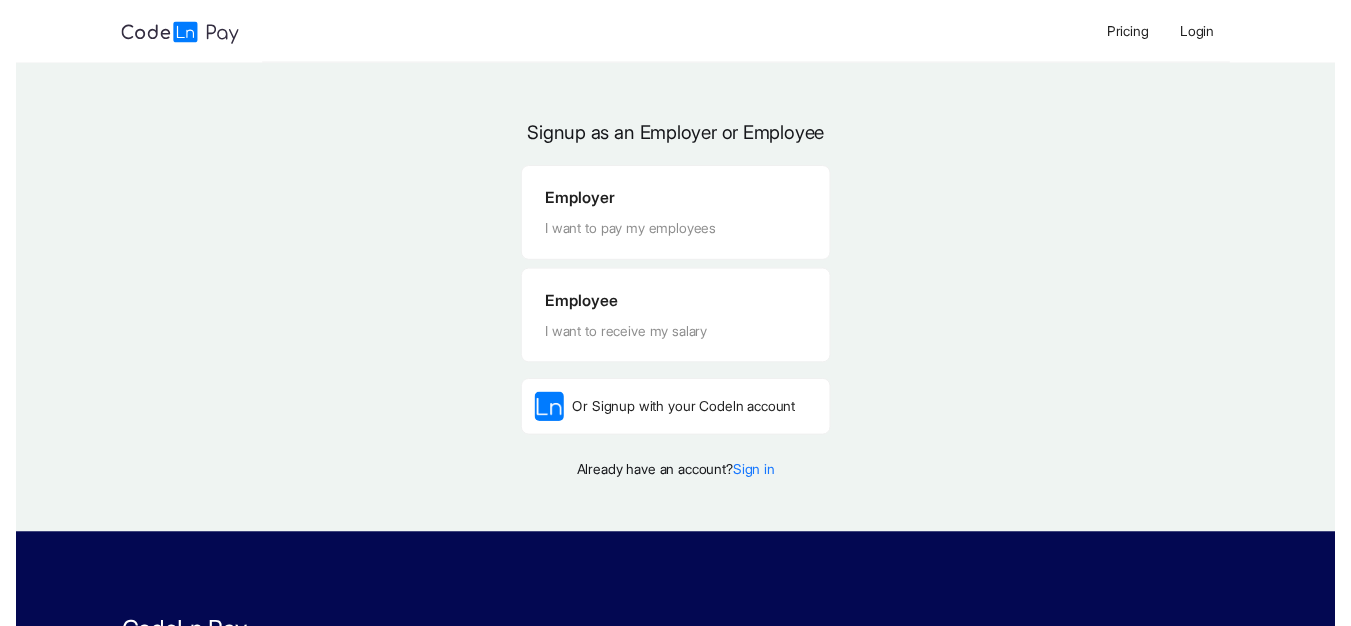 scroll, scrollTop: 0, scrollLeft: 0, axis: both 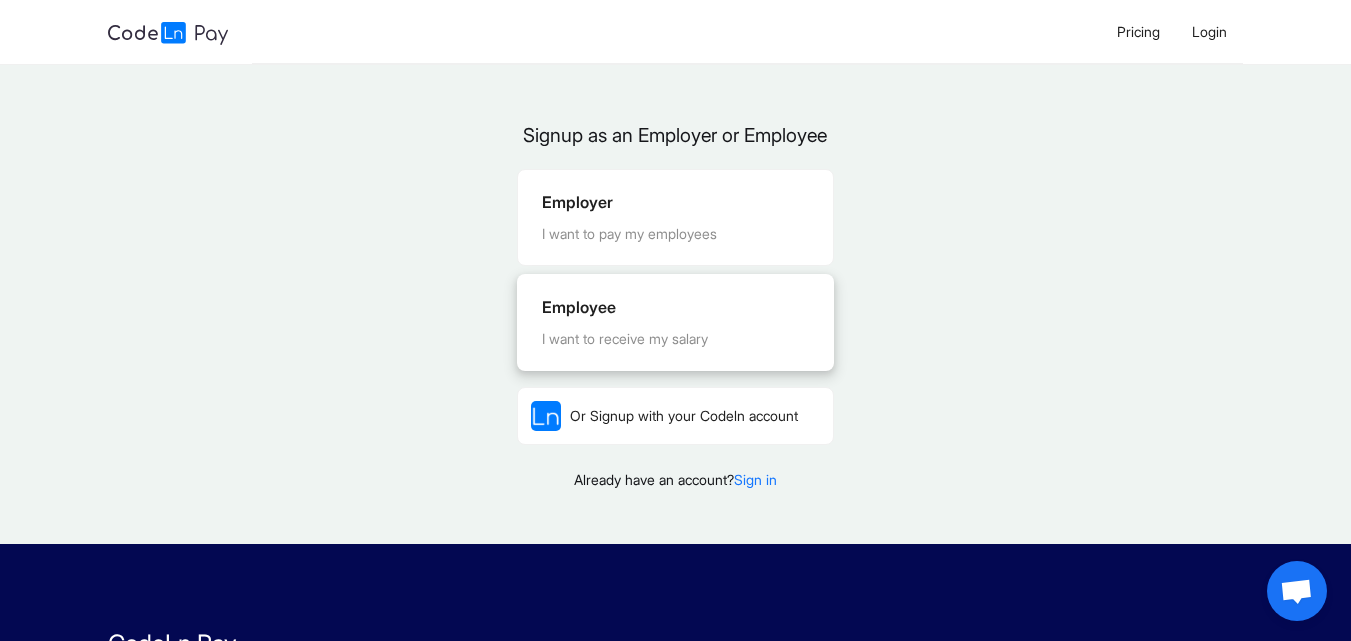 click on "I want to receive my salary" at bounding box center (675, 339) 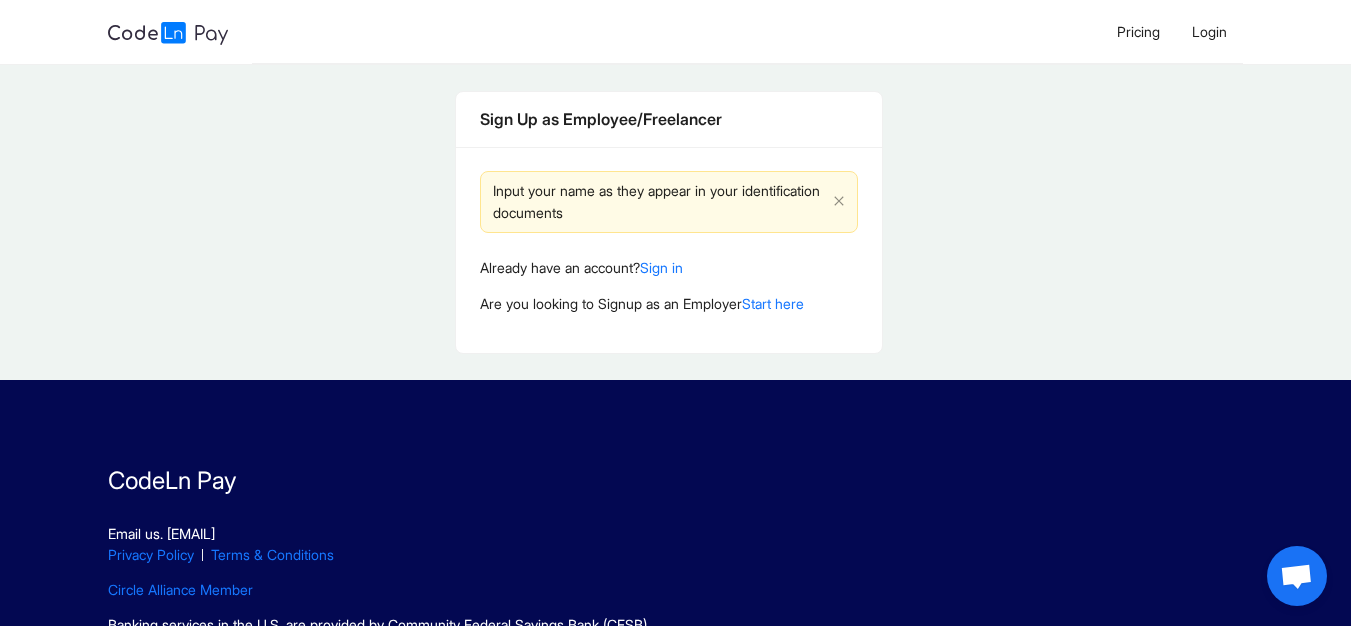 click on "Input your name as they appear in your identification documents" at bounding box center (659, 202) 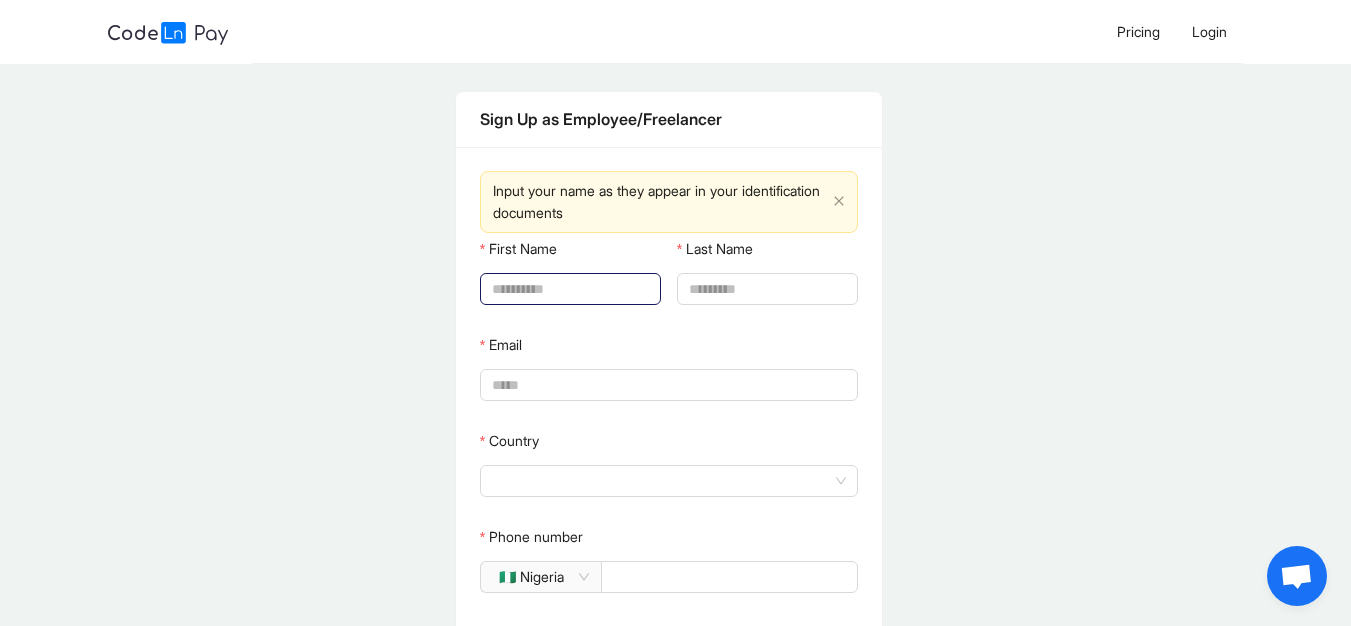 click on "First Name" at bounding box center (568, 289) 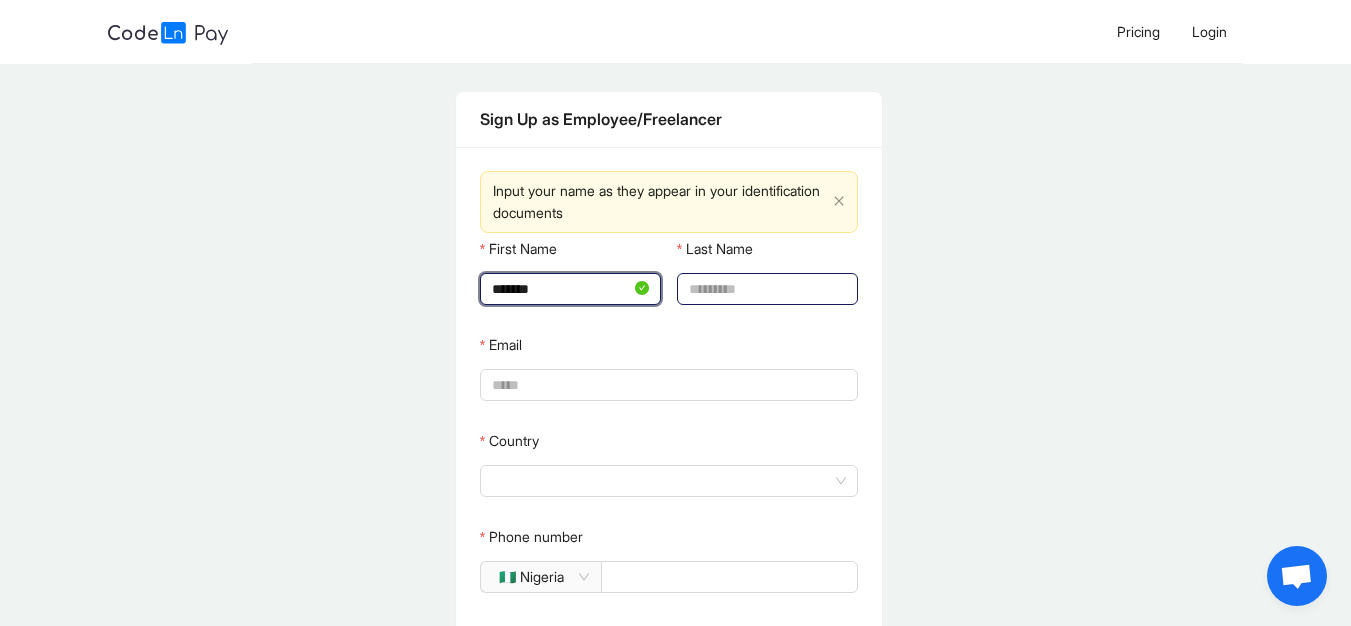 type on "*******" 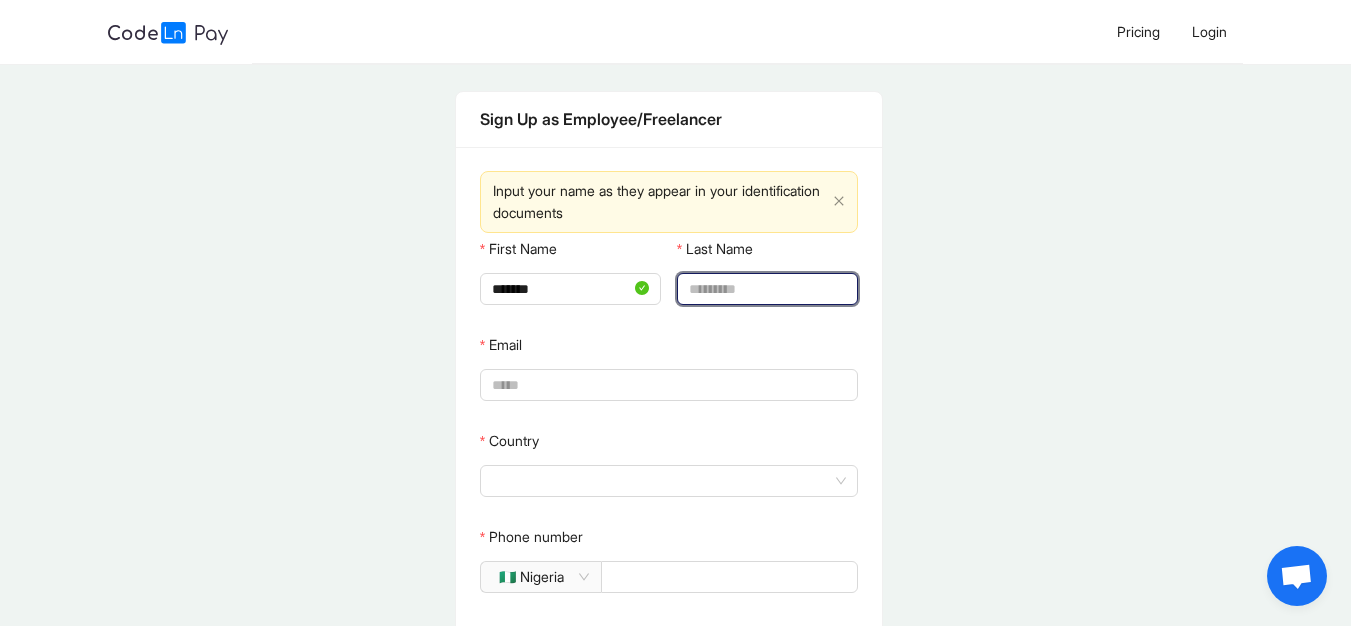 click on "Last Name" at bounding box center [765, 289] 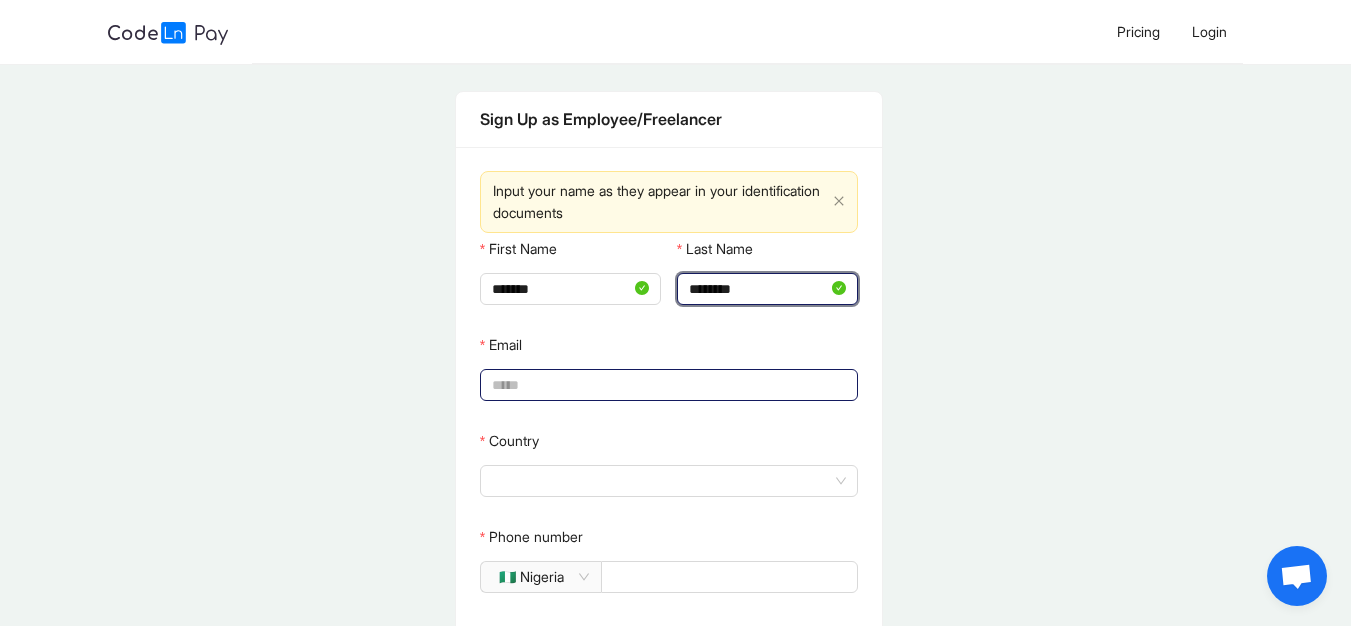 type on "********" 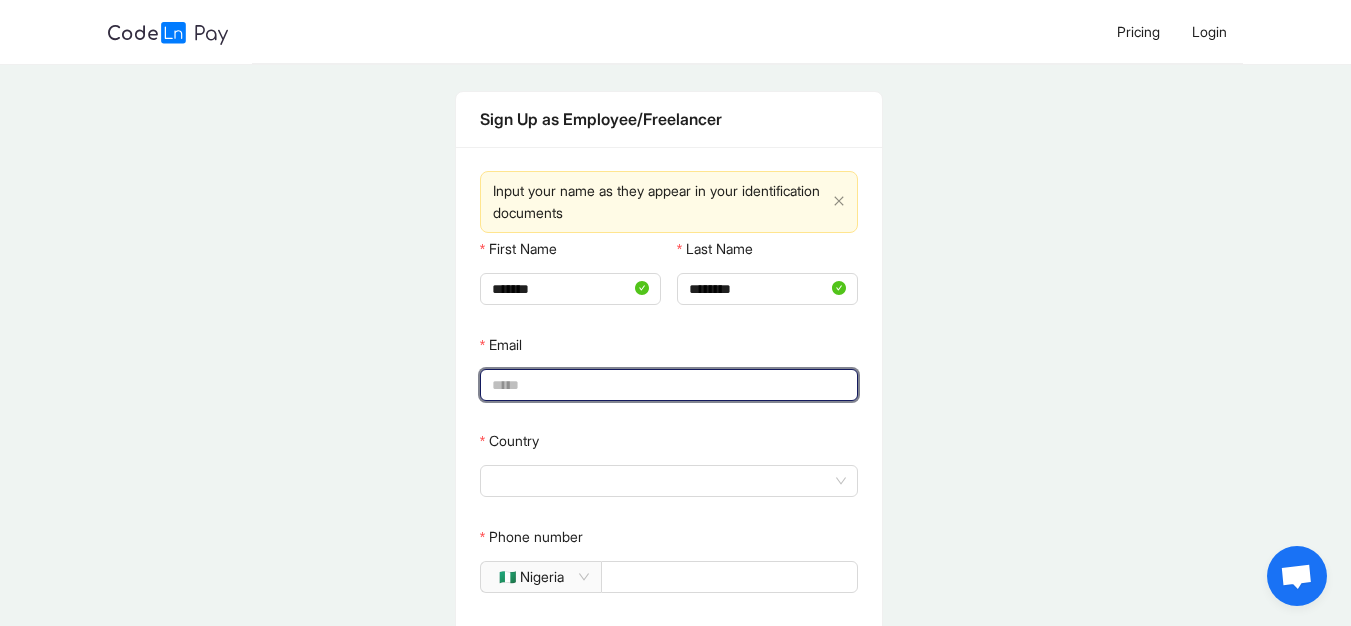 click on "Email" at bounding box center (667, 385) 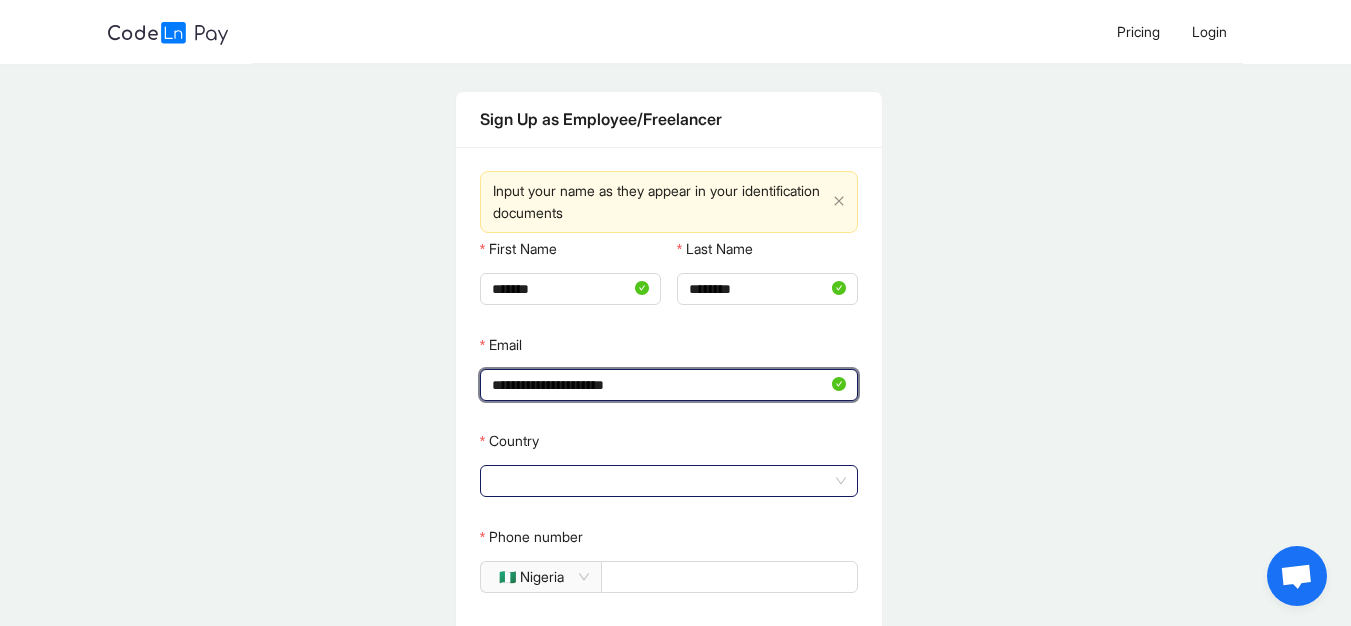 click 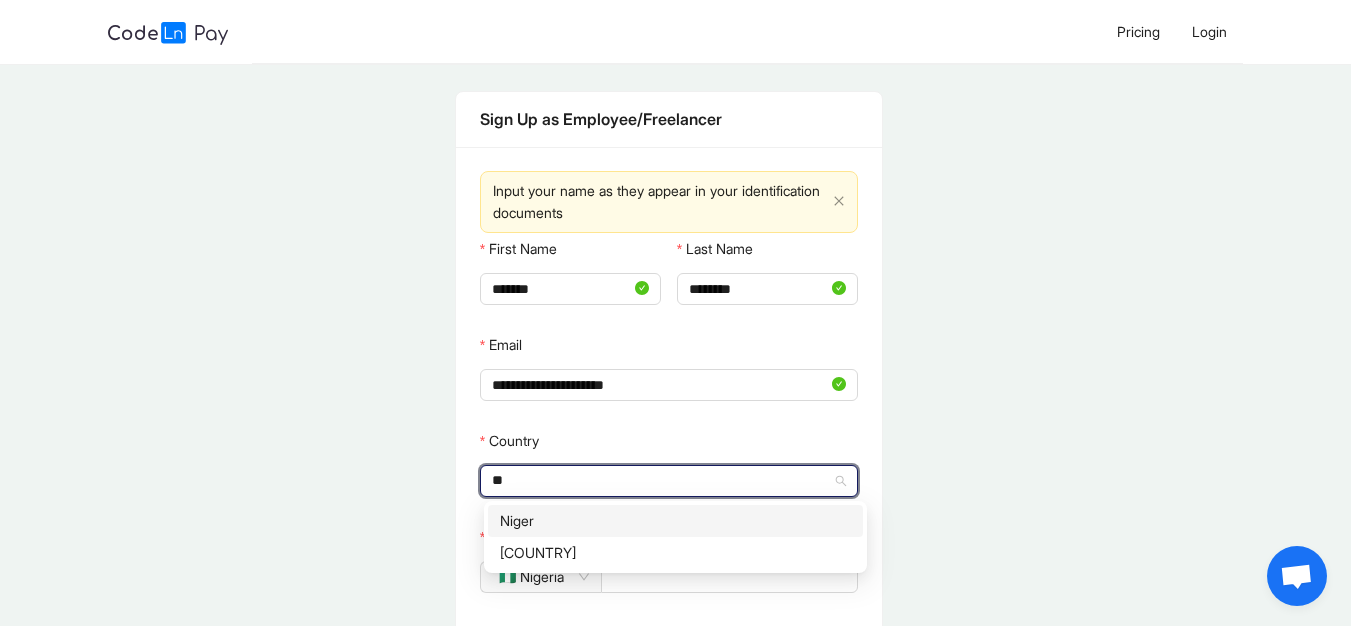 type on "***" 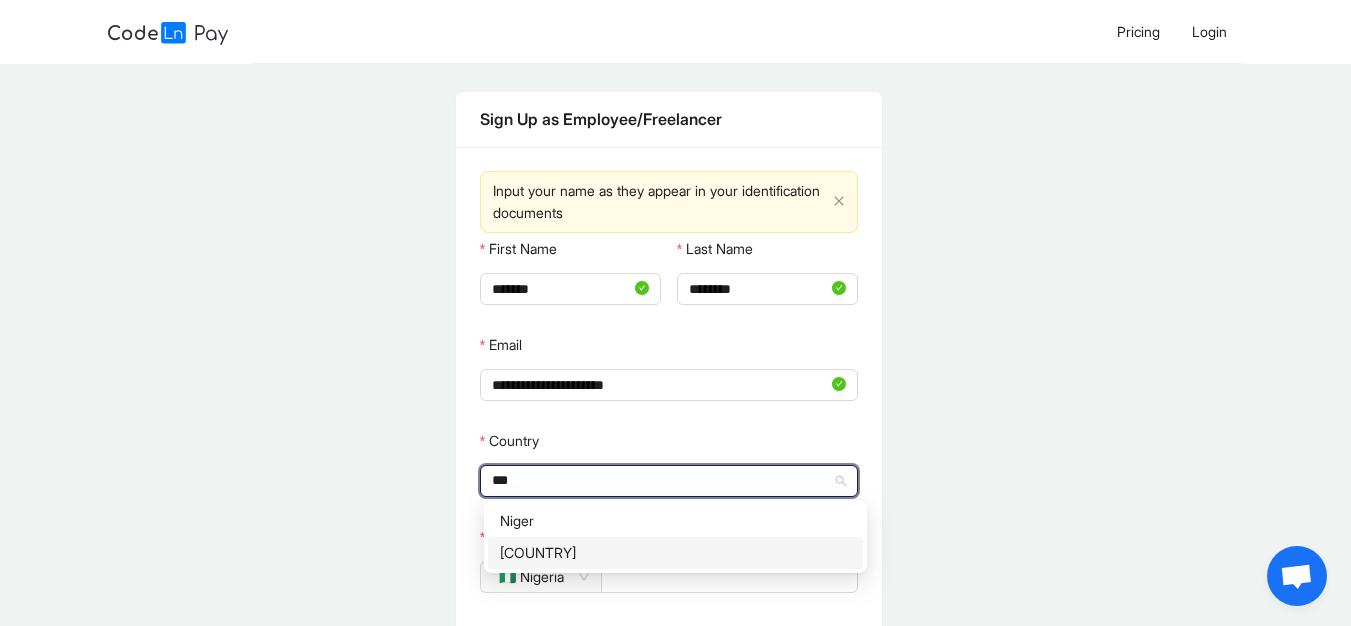 click on "[COUNTRY]" at bounding box center [675, 553] 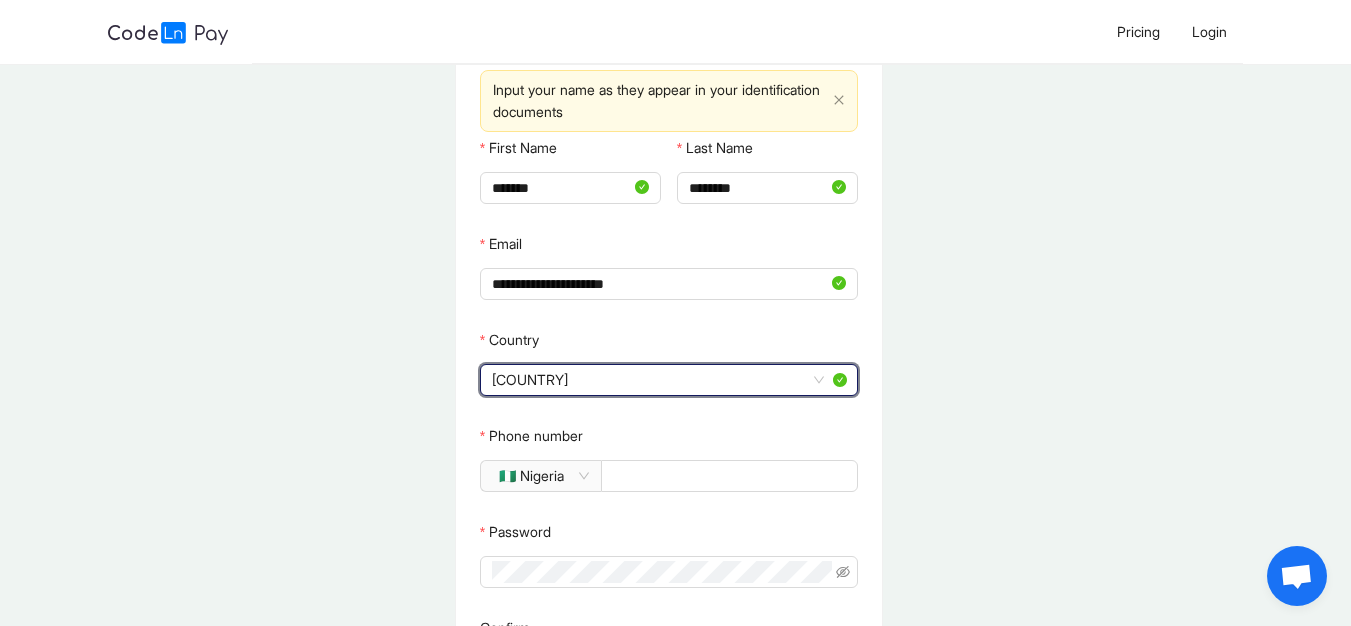 scroll, scrollTop: 108, scrollLeft: 0, axis: vertical 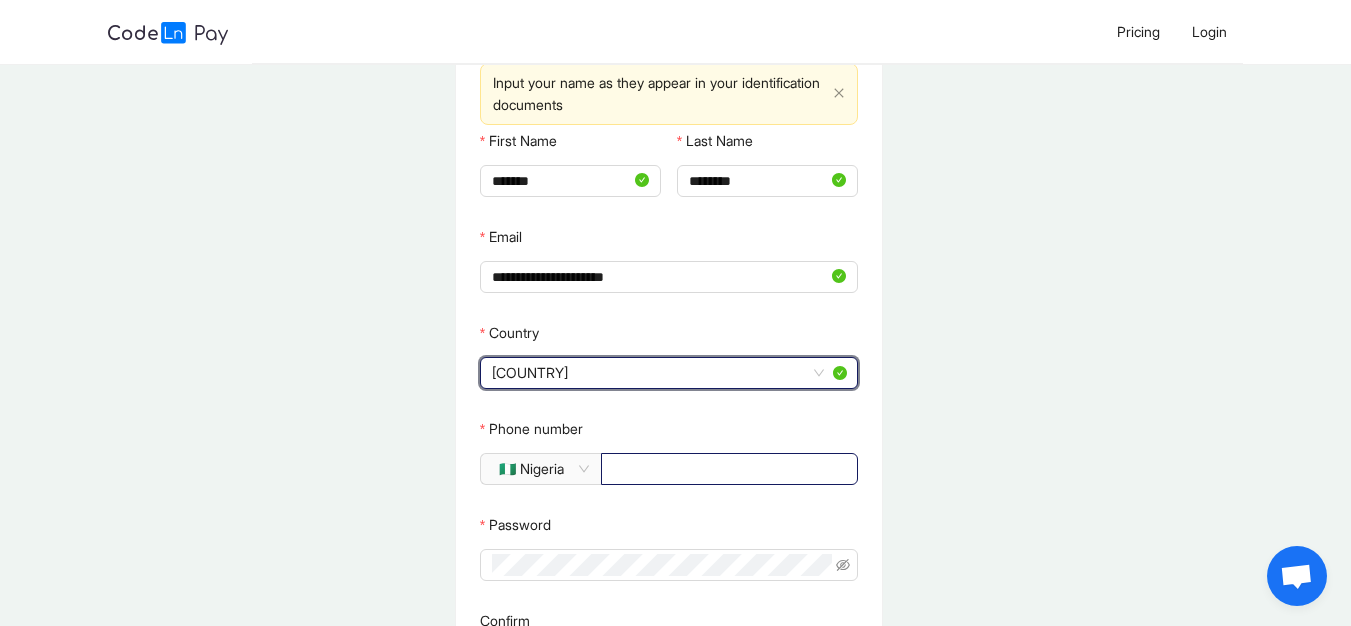 click on "Phone number" at bounding box center (727, 469) 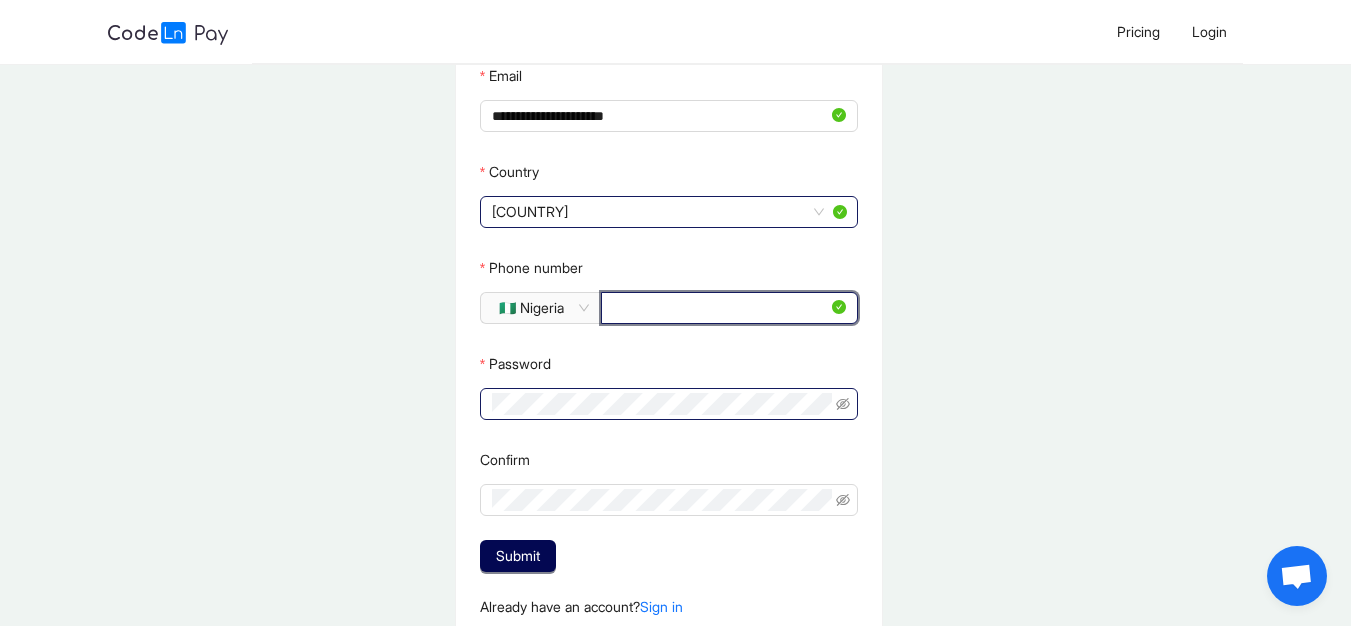 scroll, scrollTop: 275, scrollLeft: 0, axis: vertical 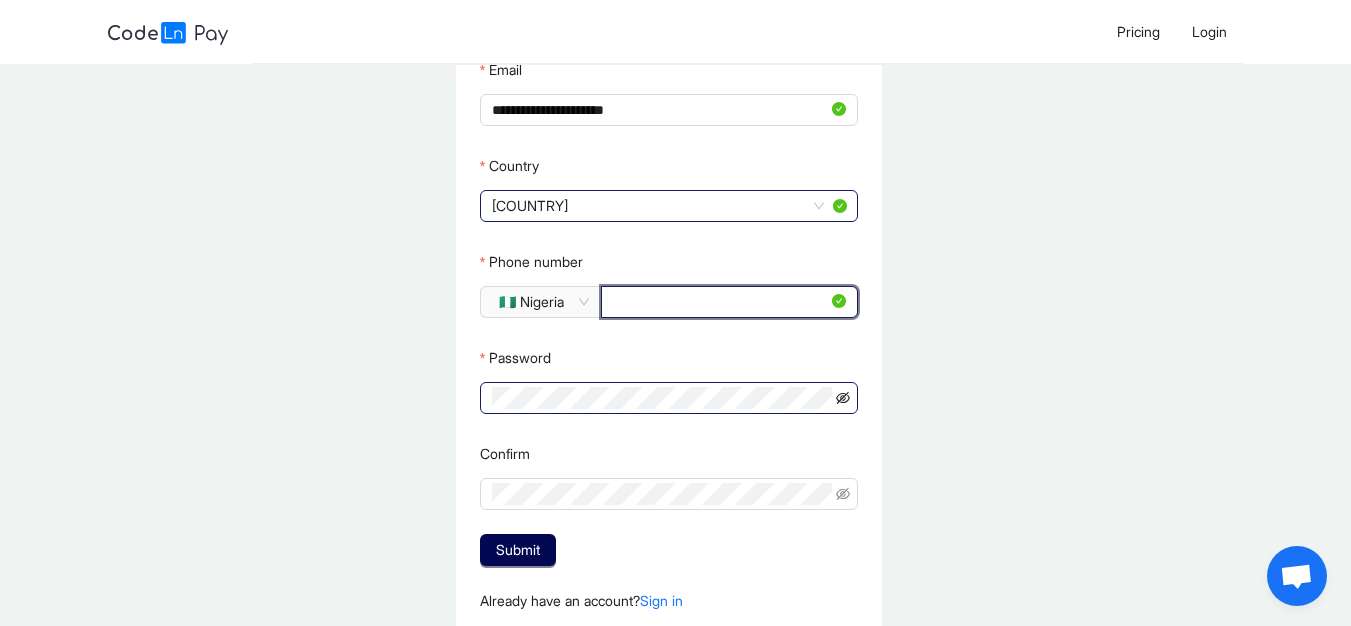type on "**********" 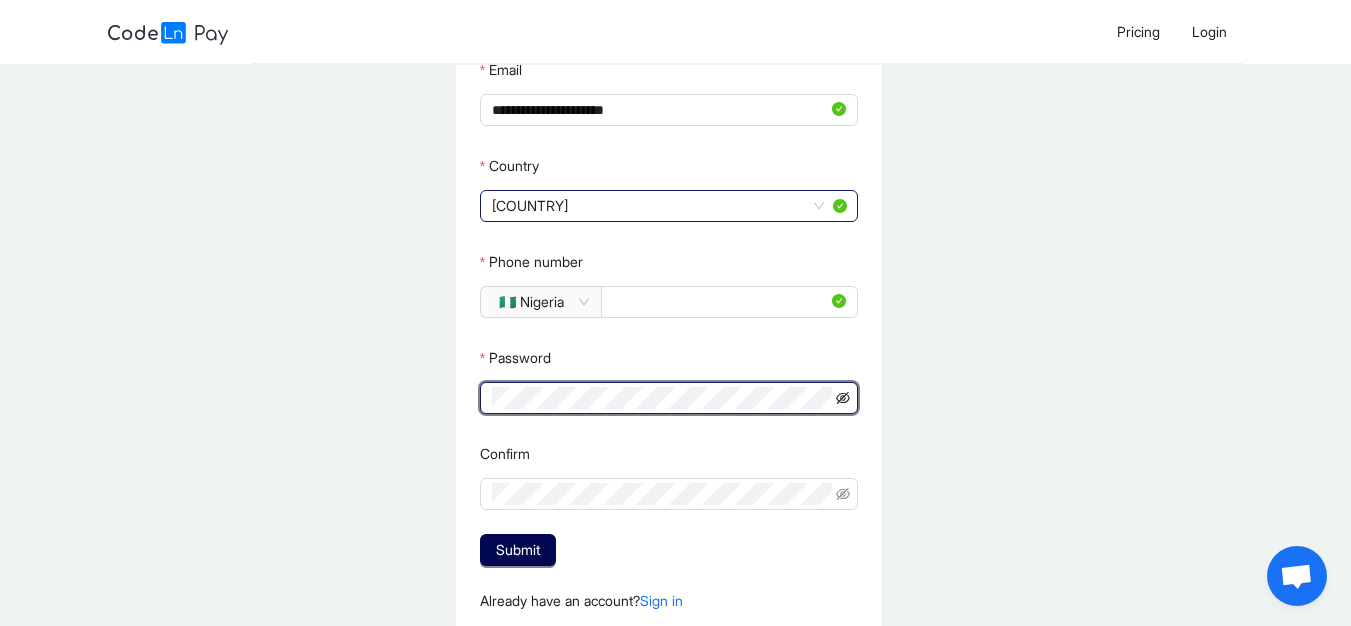 click 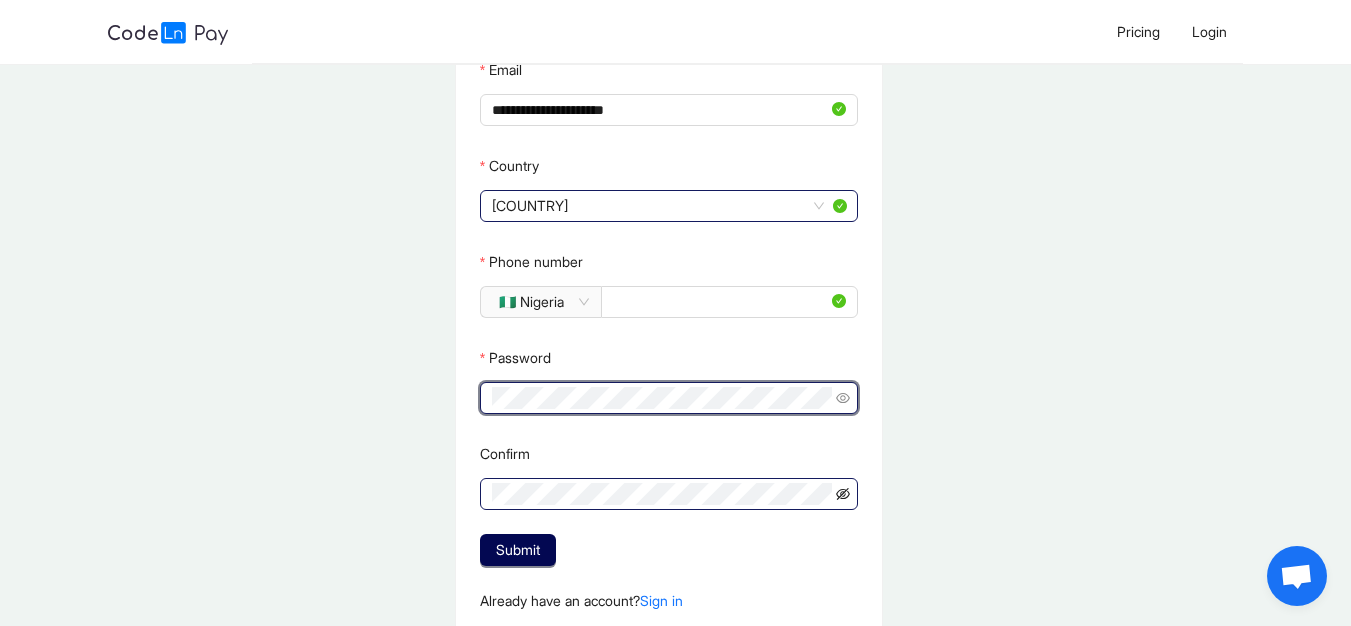 click 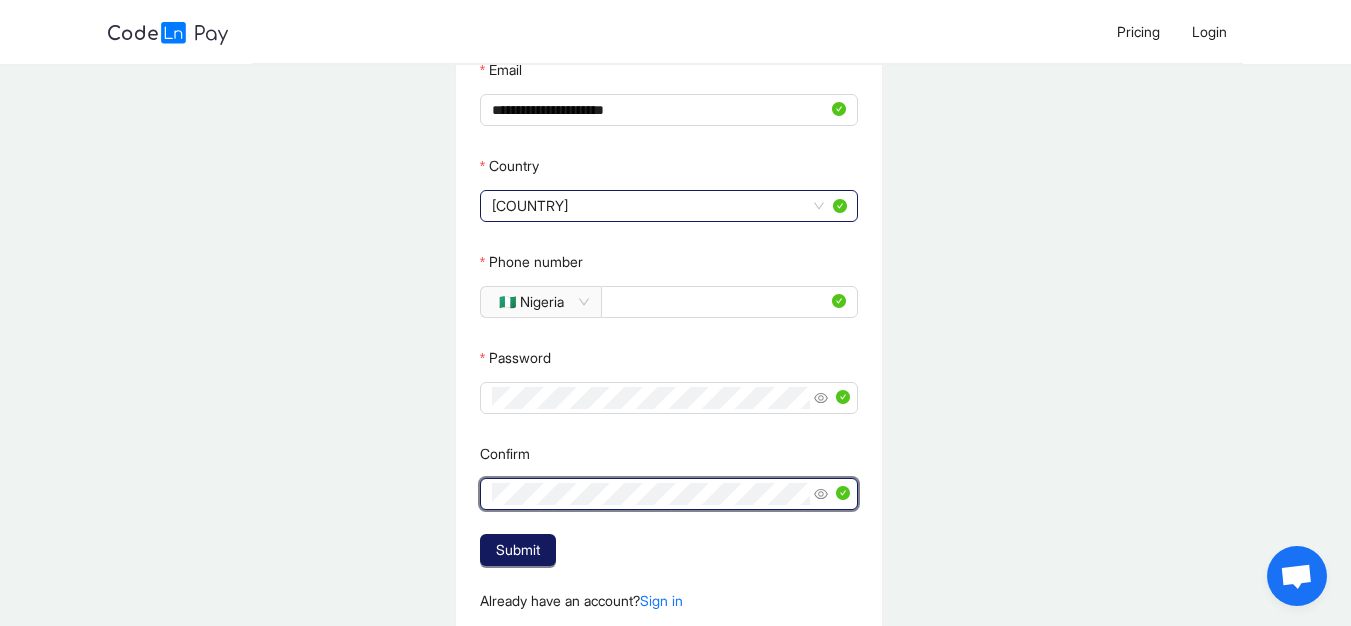click on "Submit" 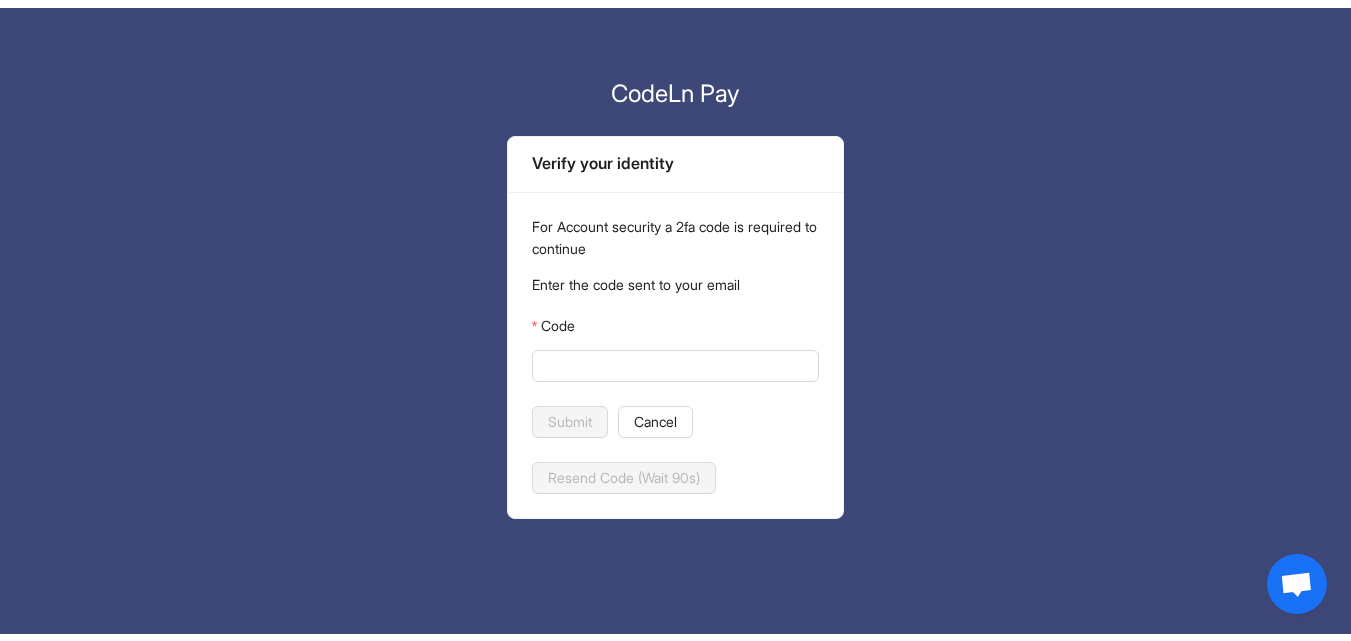 scroll, scrollTop: 0, scrollLeft: 0, axis: both 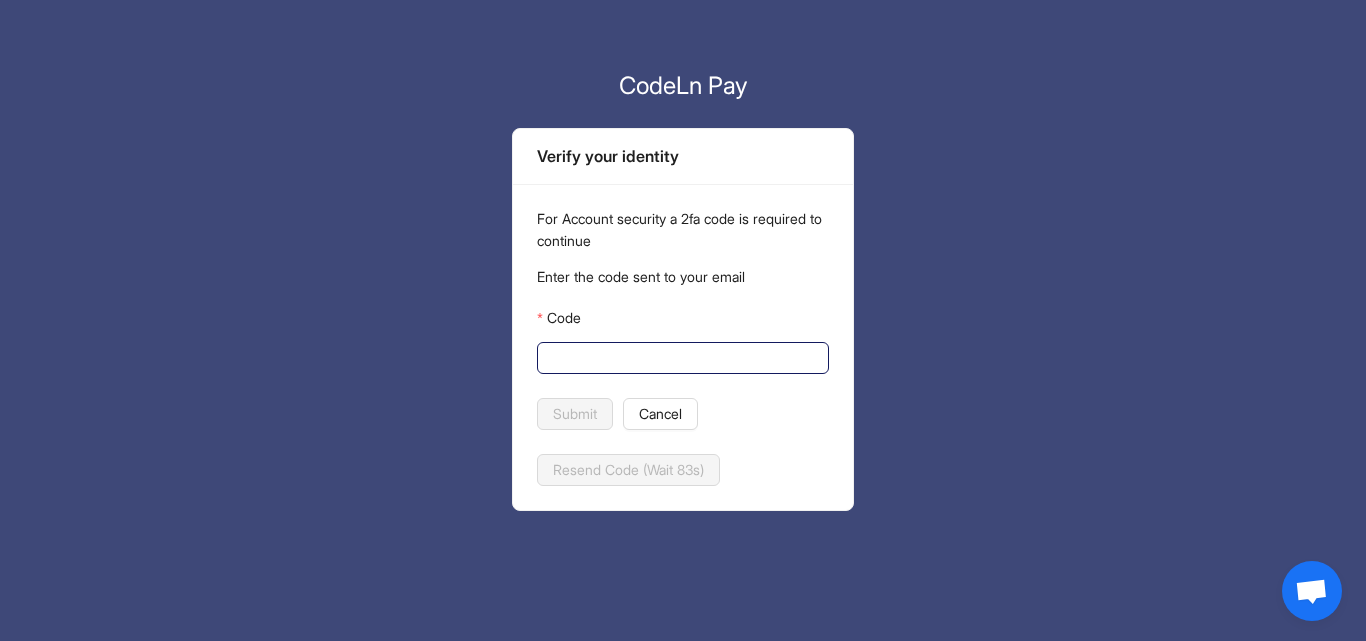 click on "Code" at bounding box center (681, 358) 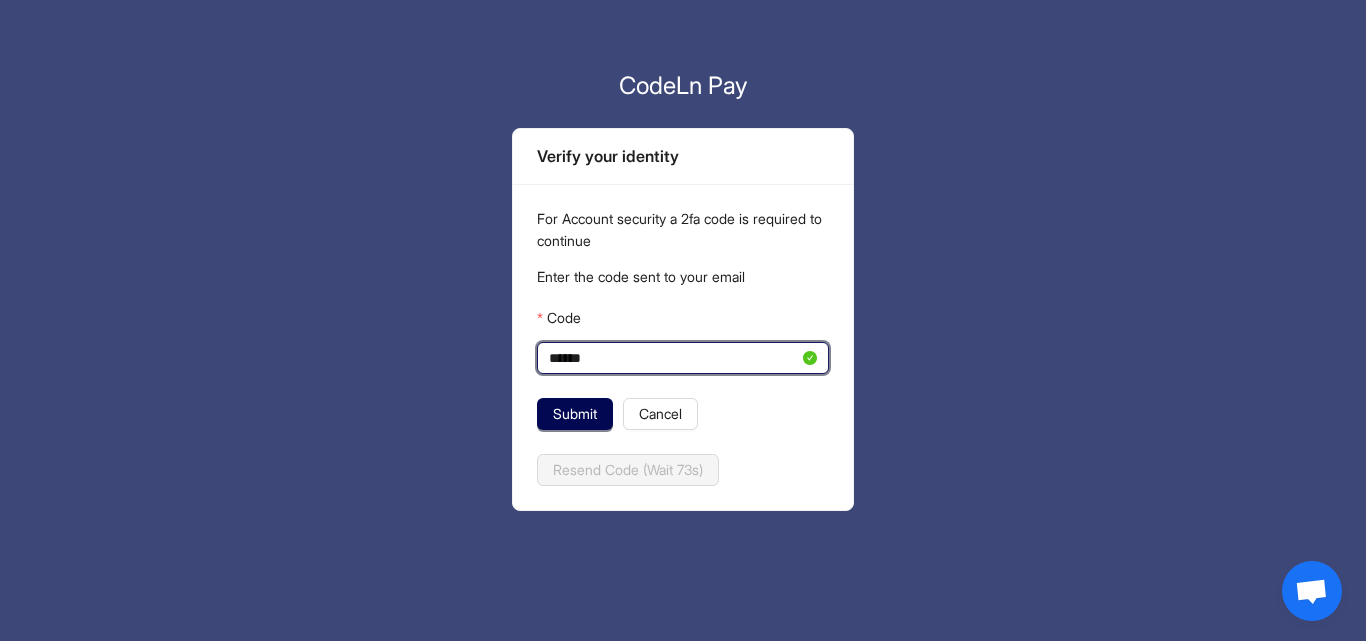 type on "******" 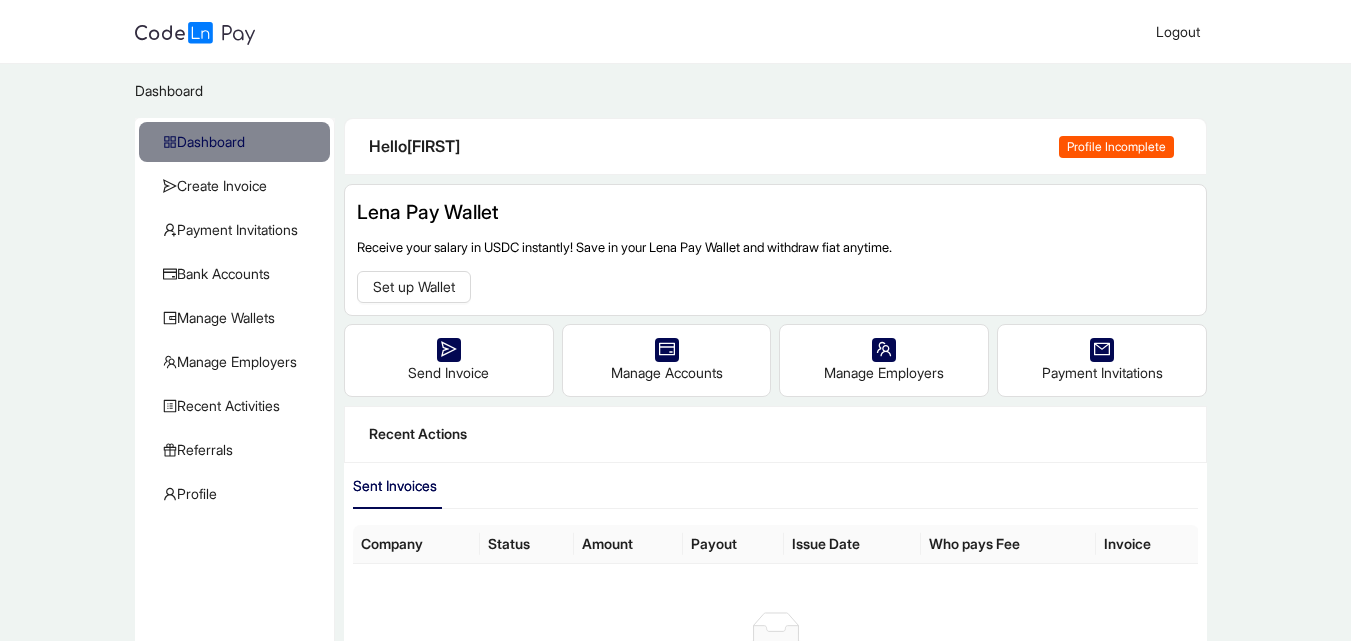 click on "Profile Incomplete" at bounding box center (1116, 147) 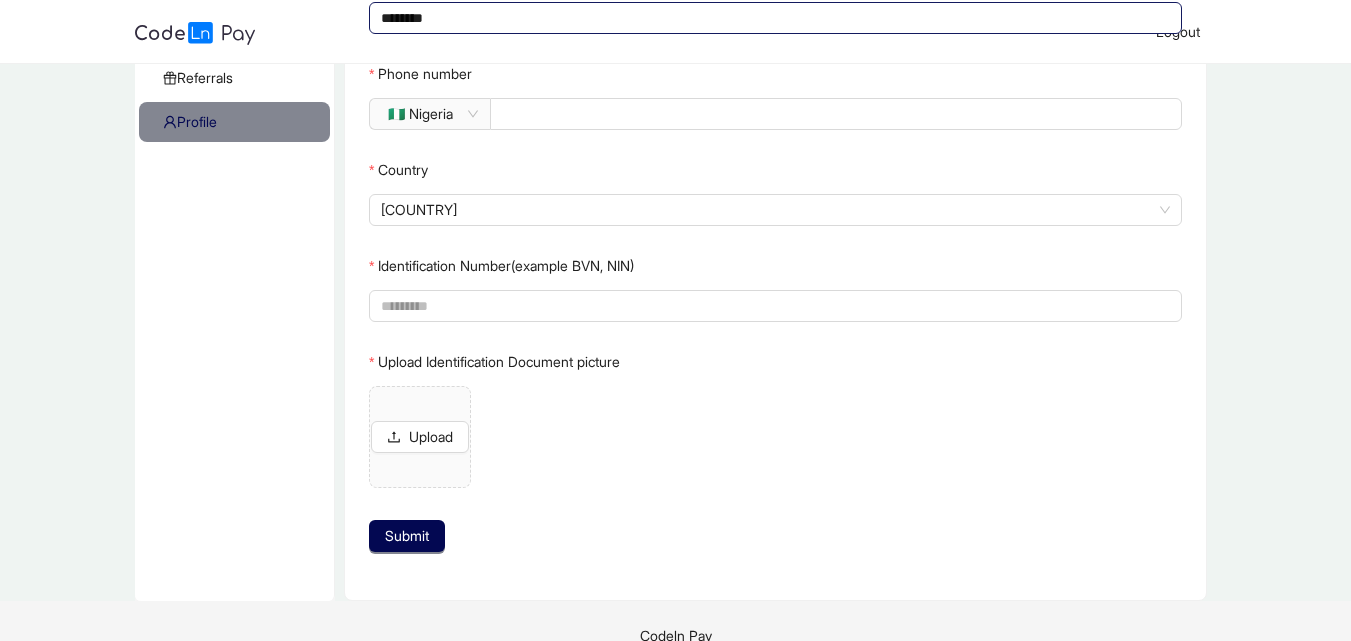 scroll, scrollTop: 401, scrollLeft: 0, axis: vertical 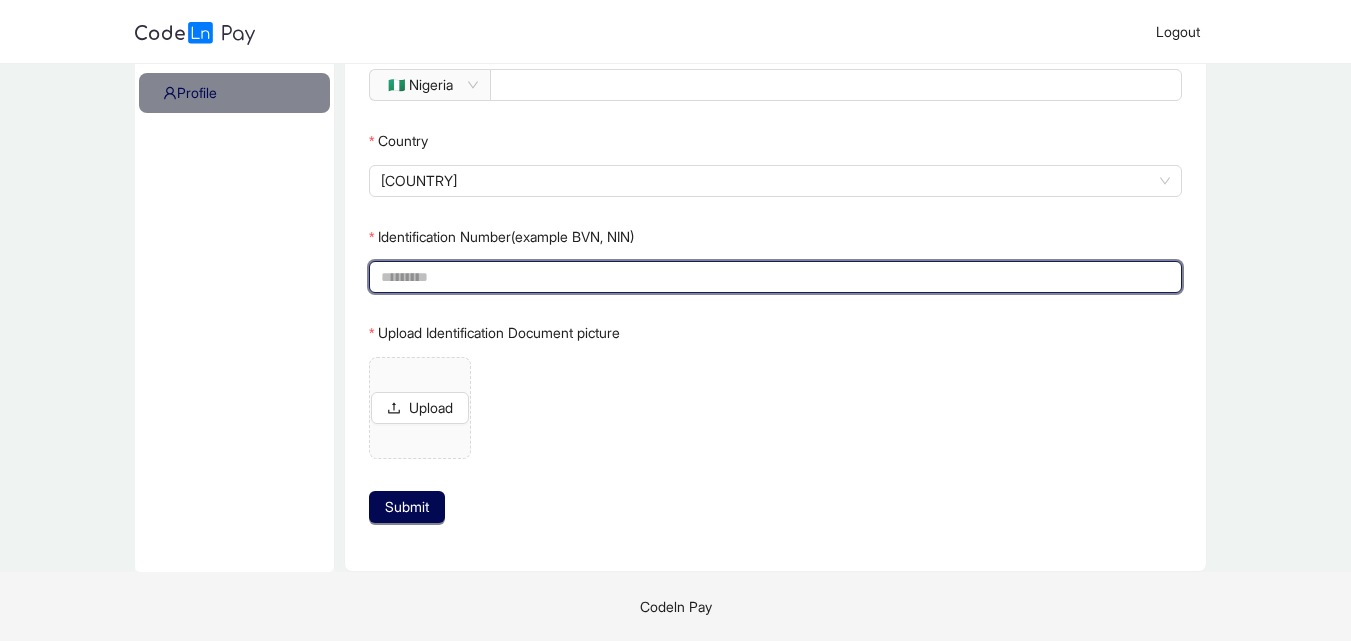 click on "Identification Number(example BVN, NIN)" at bounding box center [773, 277] 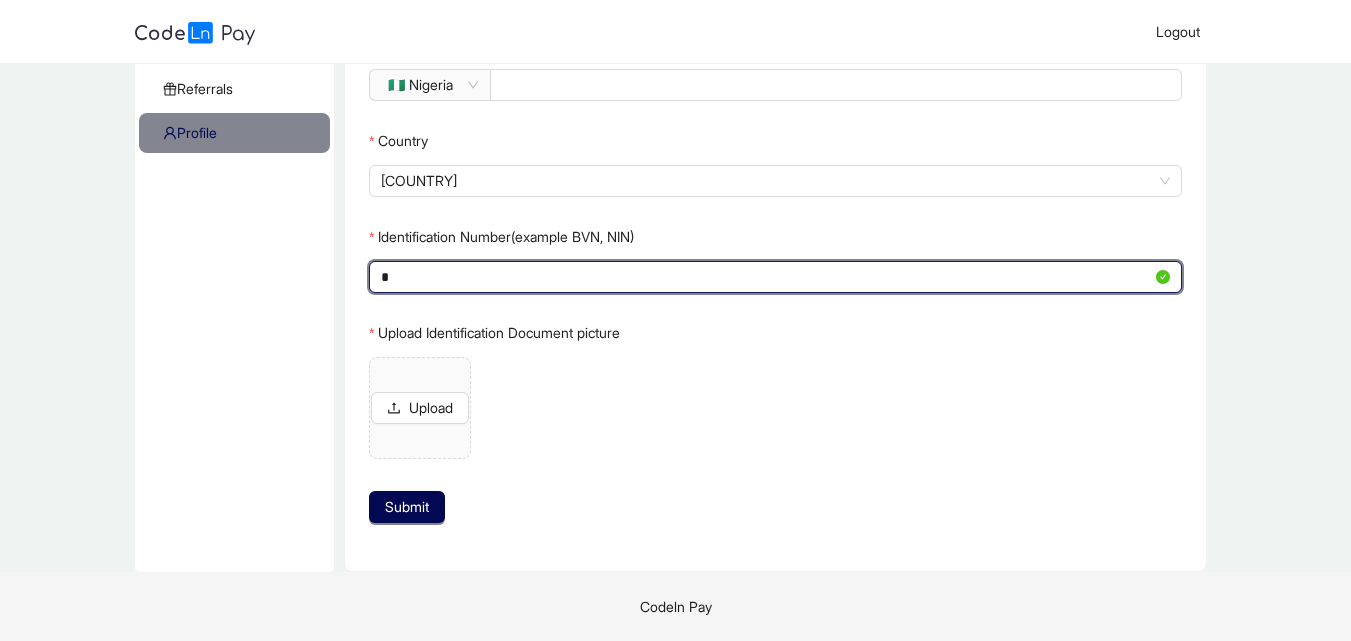 scroll, scrollTop: 361, scrollLeft: 0, axis: vertical 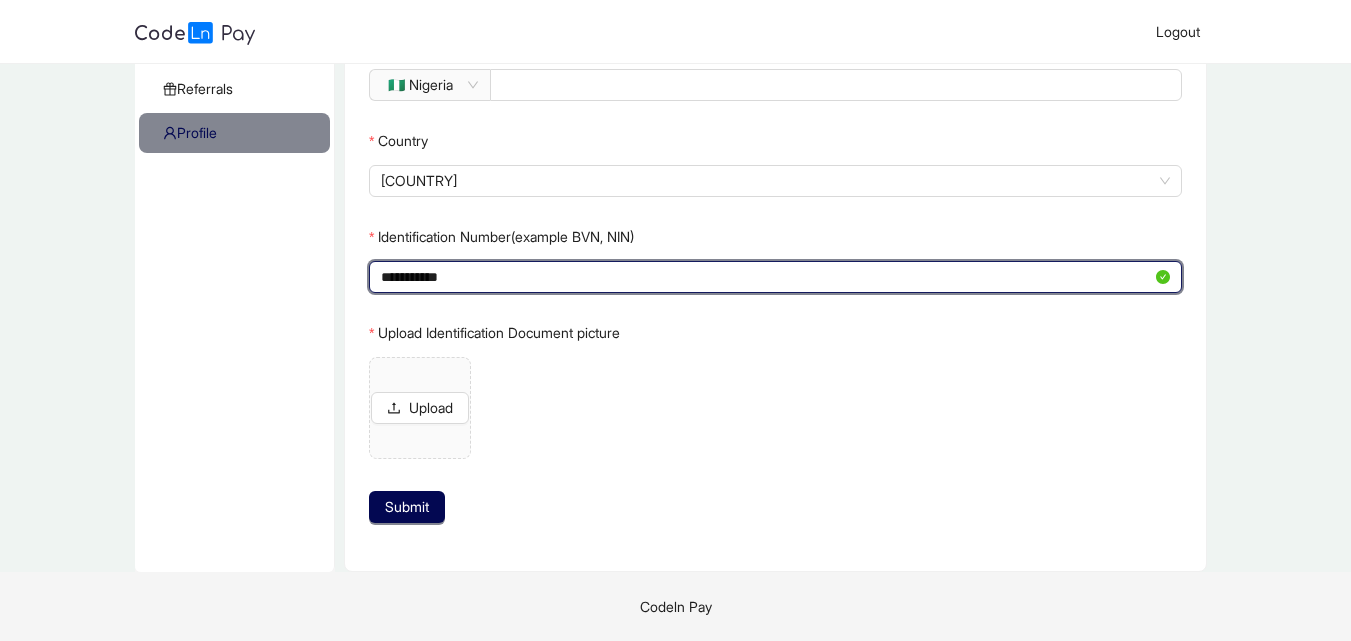 type on "**********" 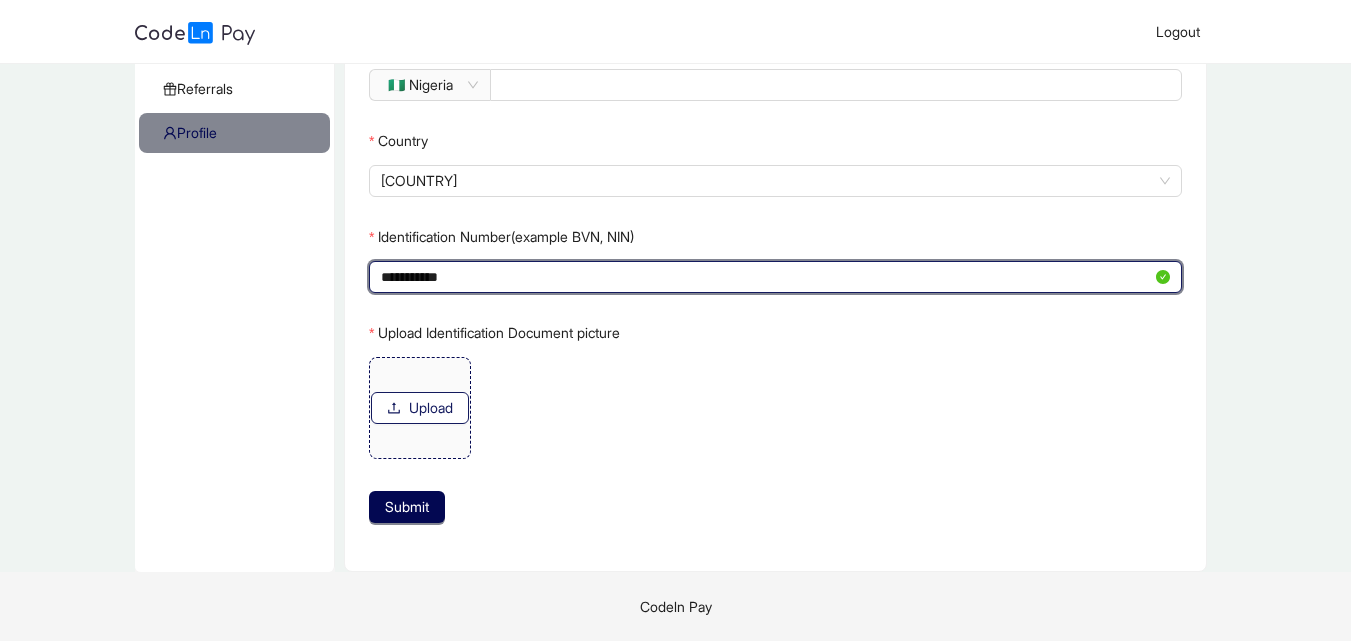click on "Upload" 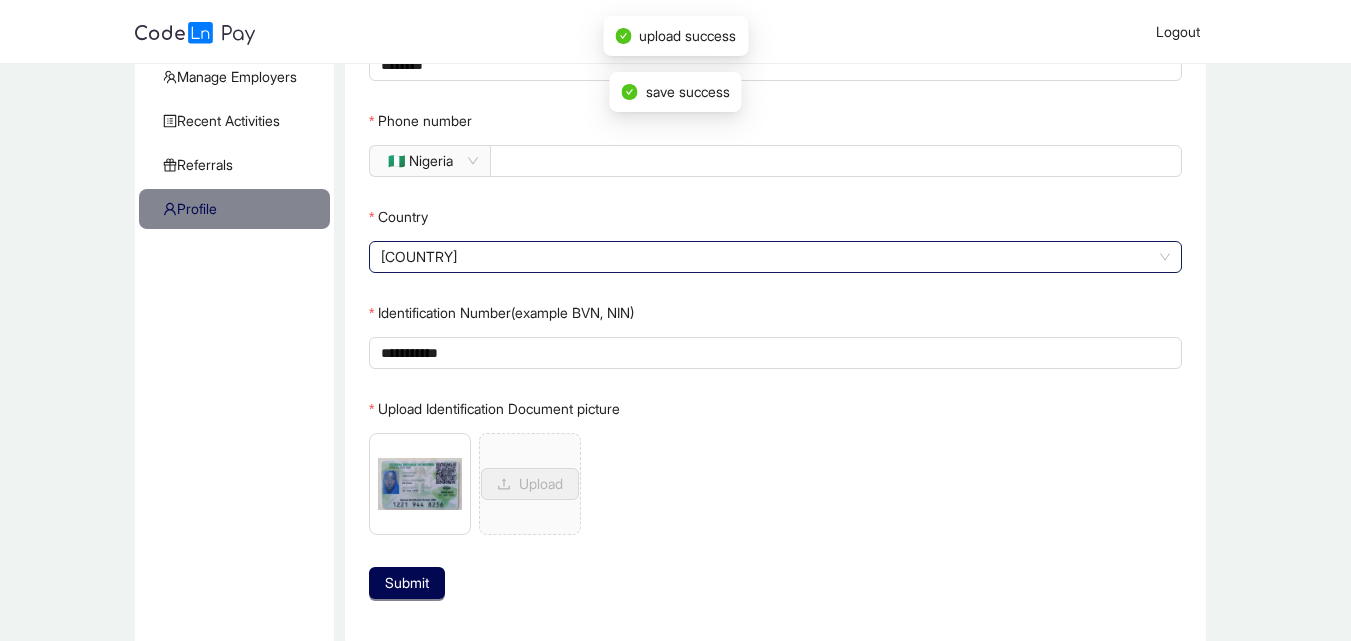 scroll, scrollTop: 361, scrollLeft: 0, axis: vertical 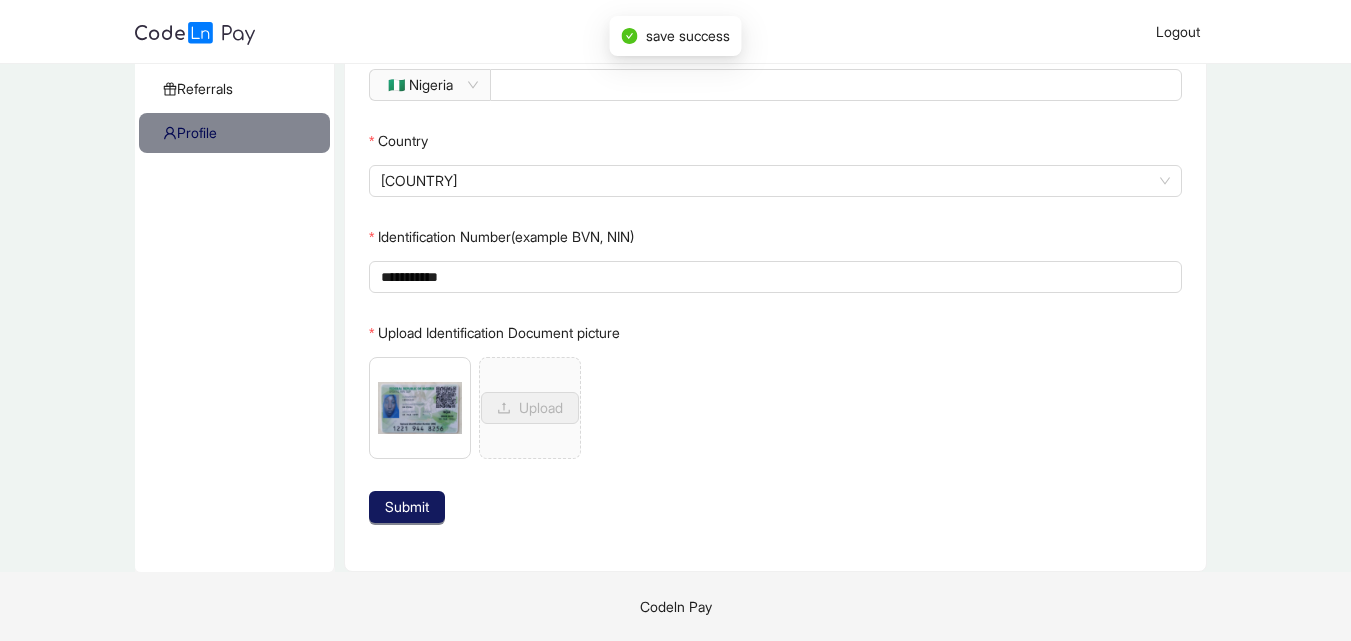 click on "Submit" 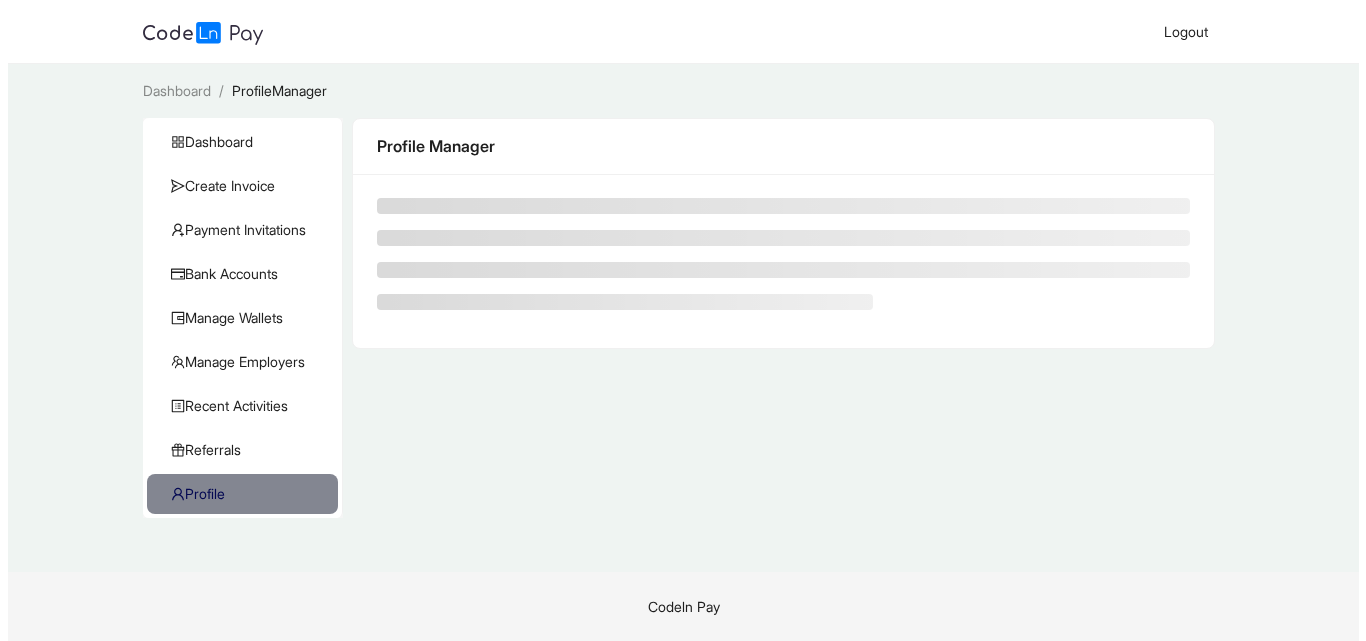 scroll, scrollTop: 0, scrollLeft: 0, axis: both 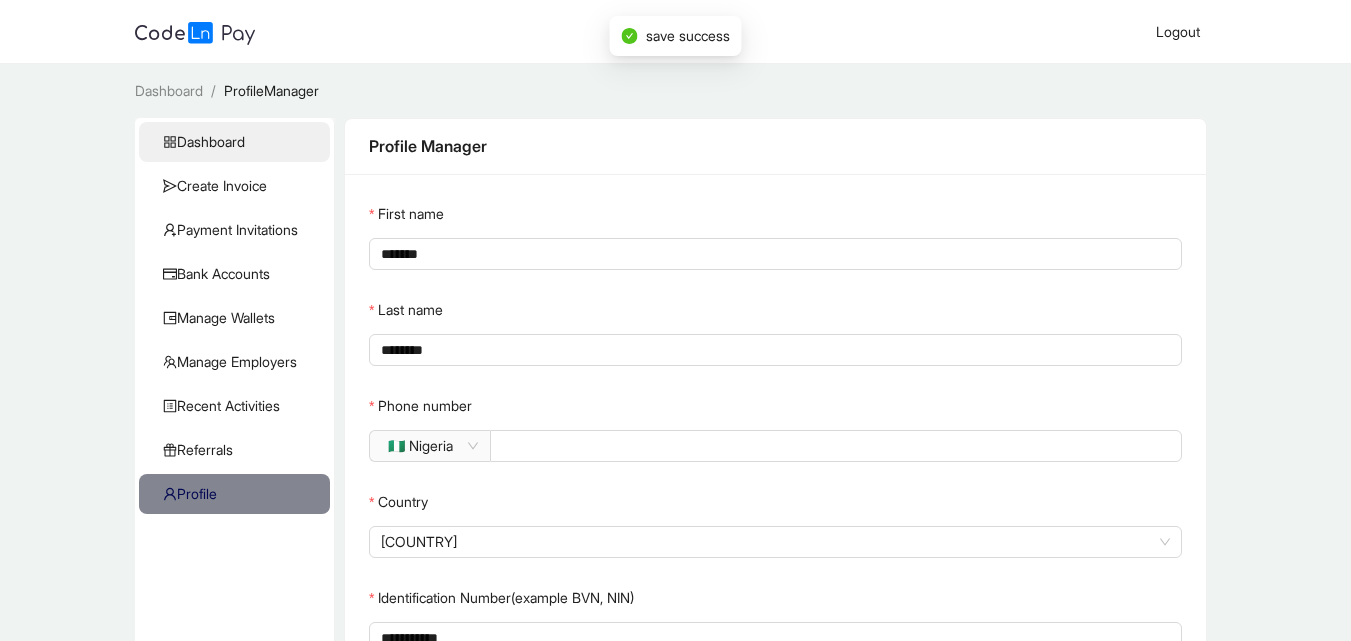 click on "Dashboard" 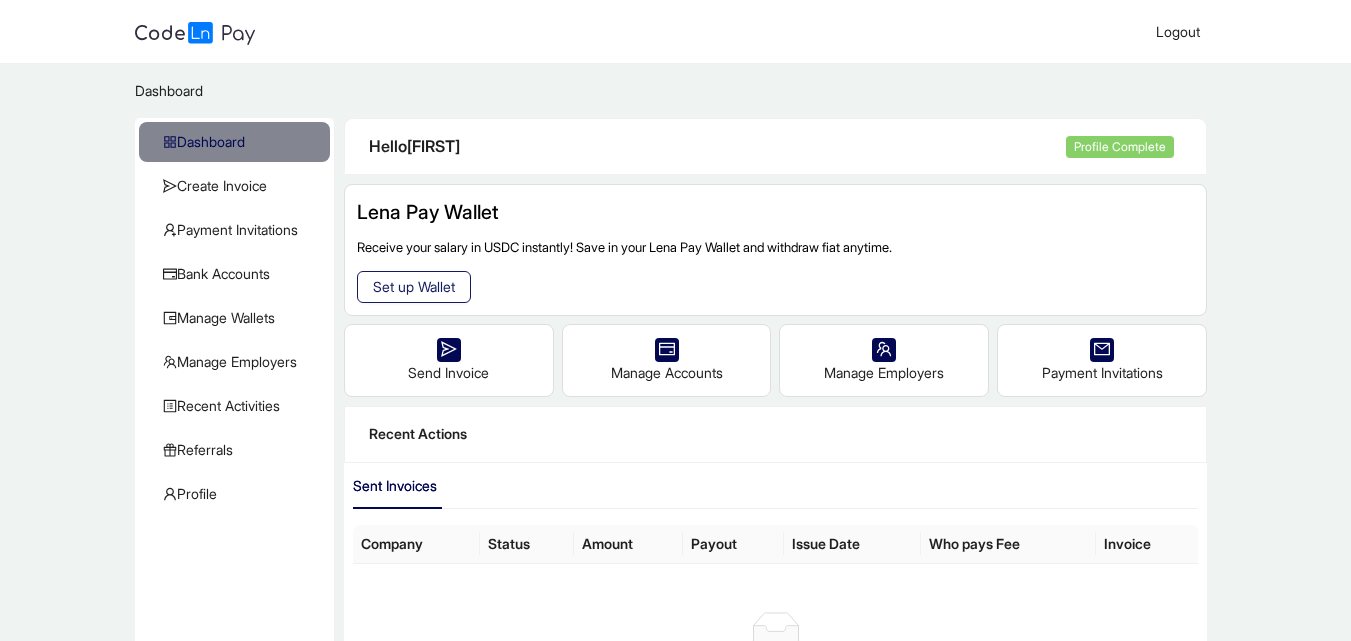click on "Set up Wallet" 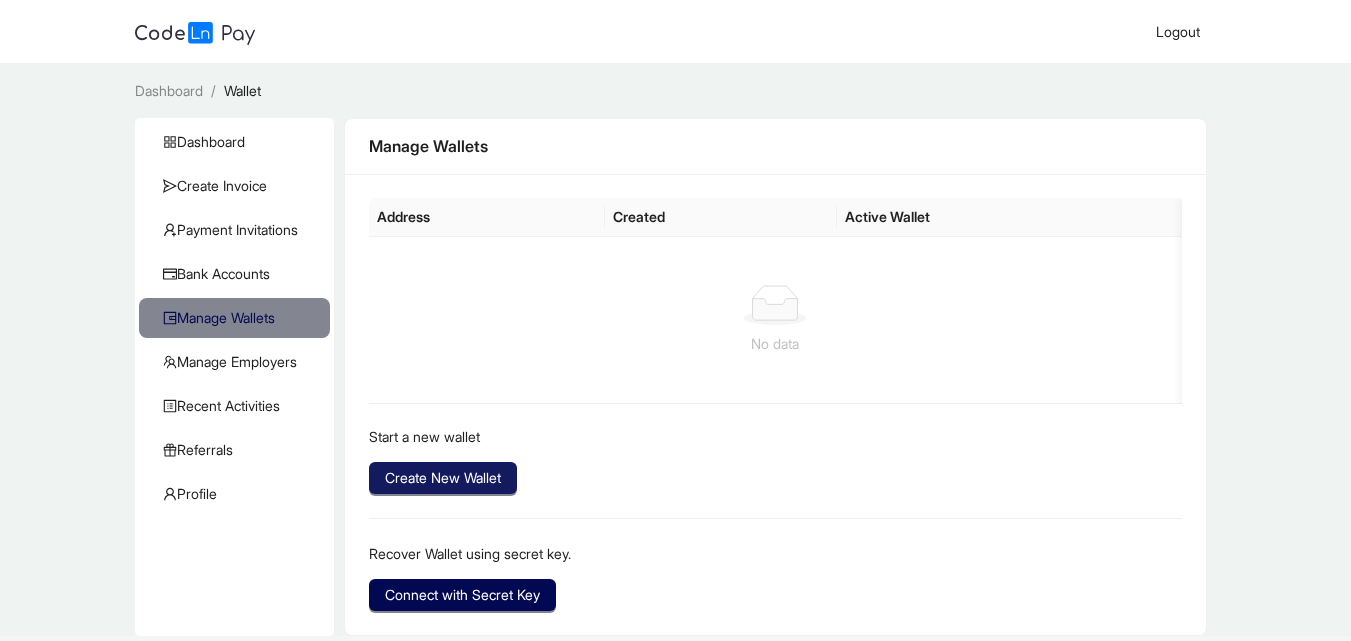 click on "Create New Wallet" 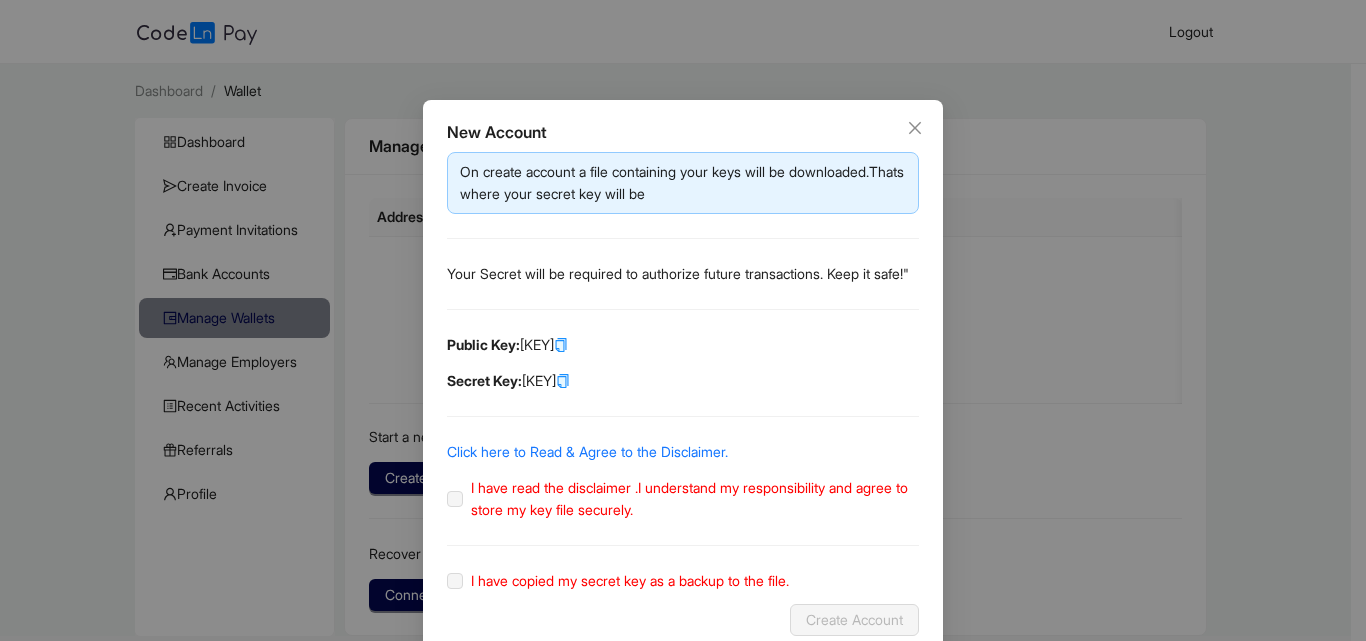 click 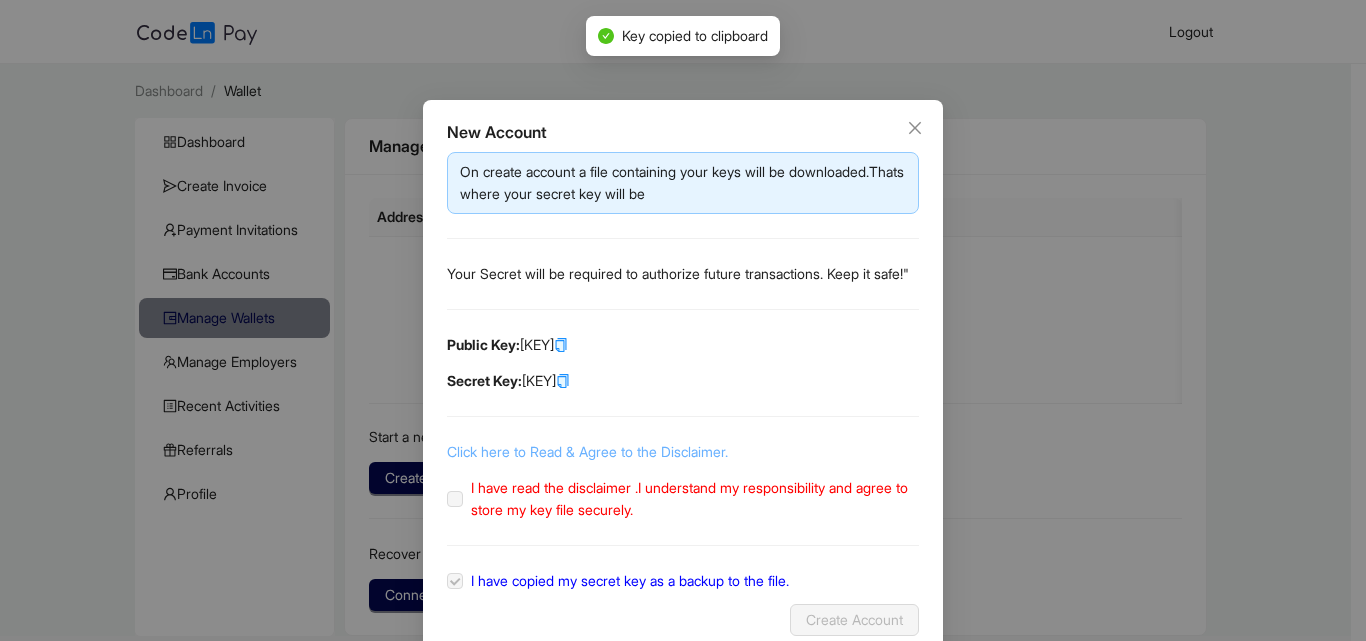 click on "Click here to Read & Agree to the Disclaimer." at bounding box center [587, 451] 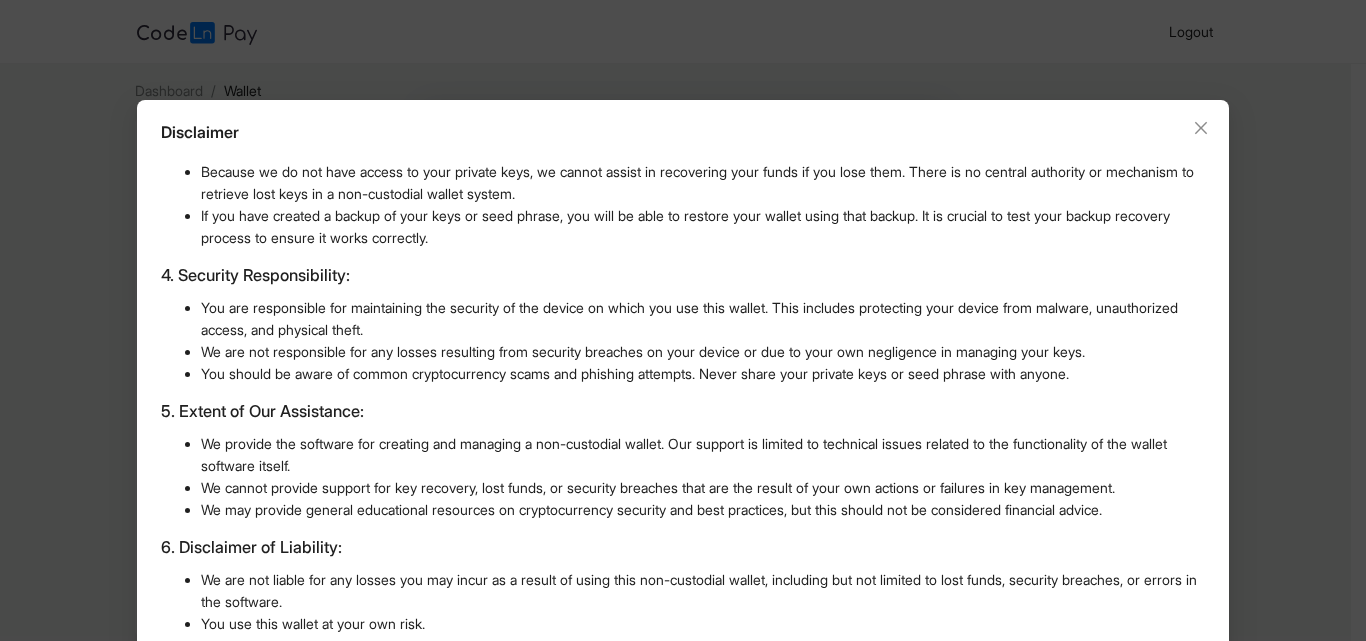 scroll, scrollTop: 487, scrollLeft: 0, axis: vertical 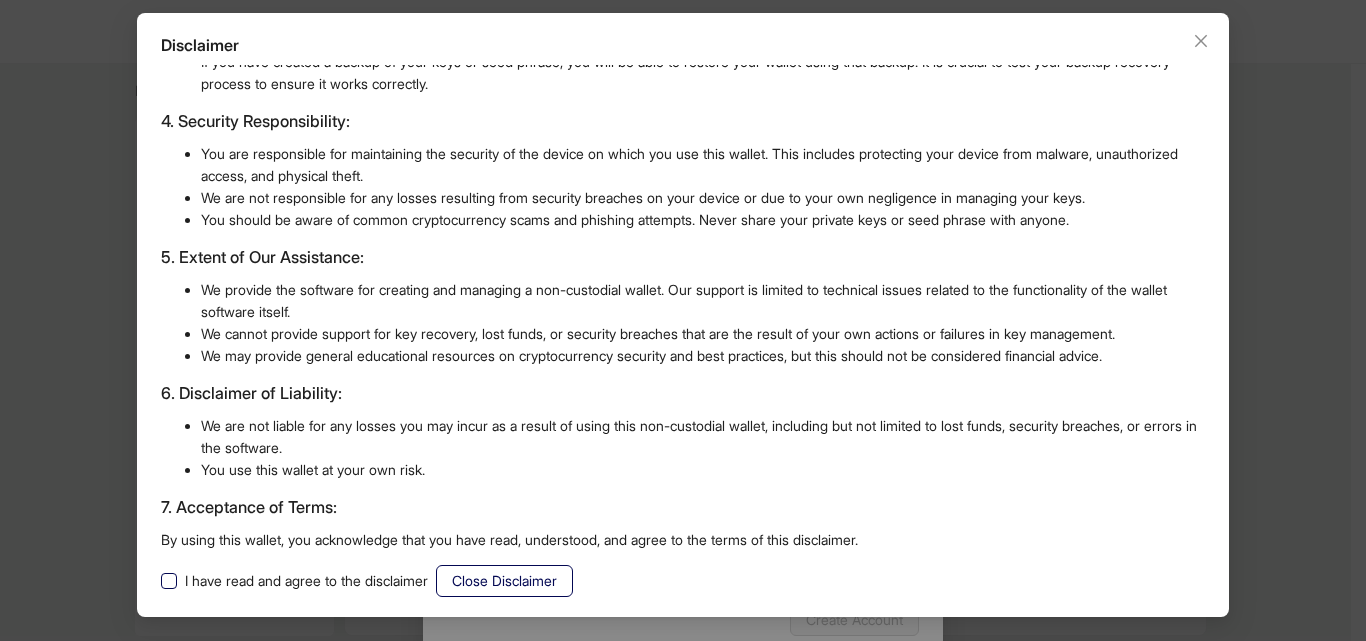 click on "I have read and agree to the disclaimer" at bounding box center [306, 581] 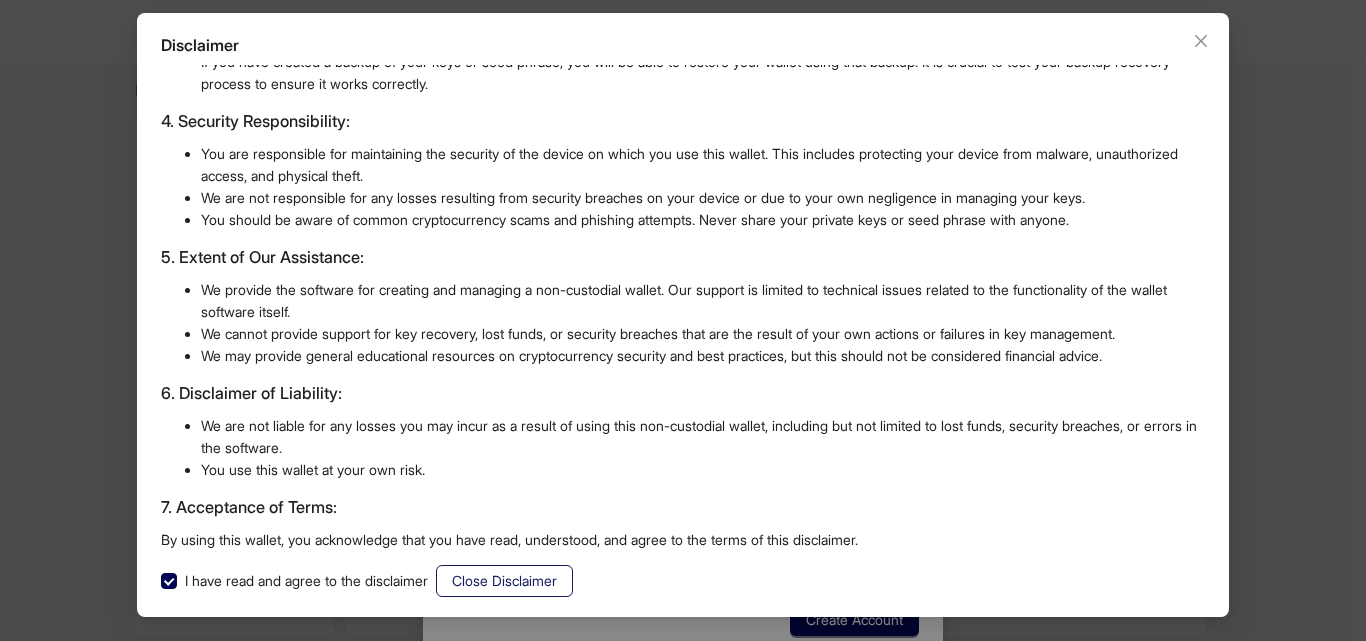 click on "Close Disclaimer" 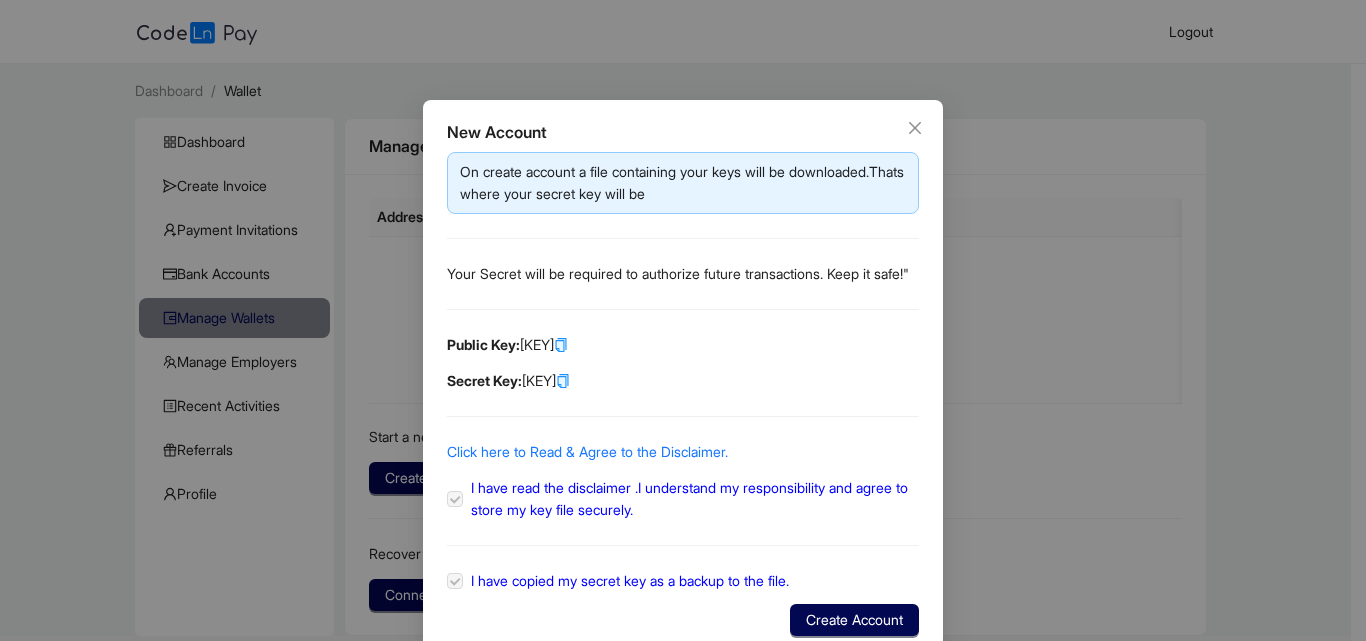 scroll, scrollTop: 0, scrollLeft: 0, axis: both 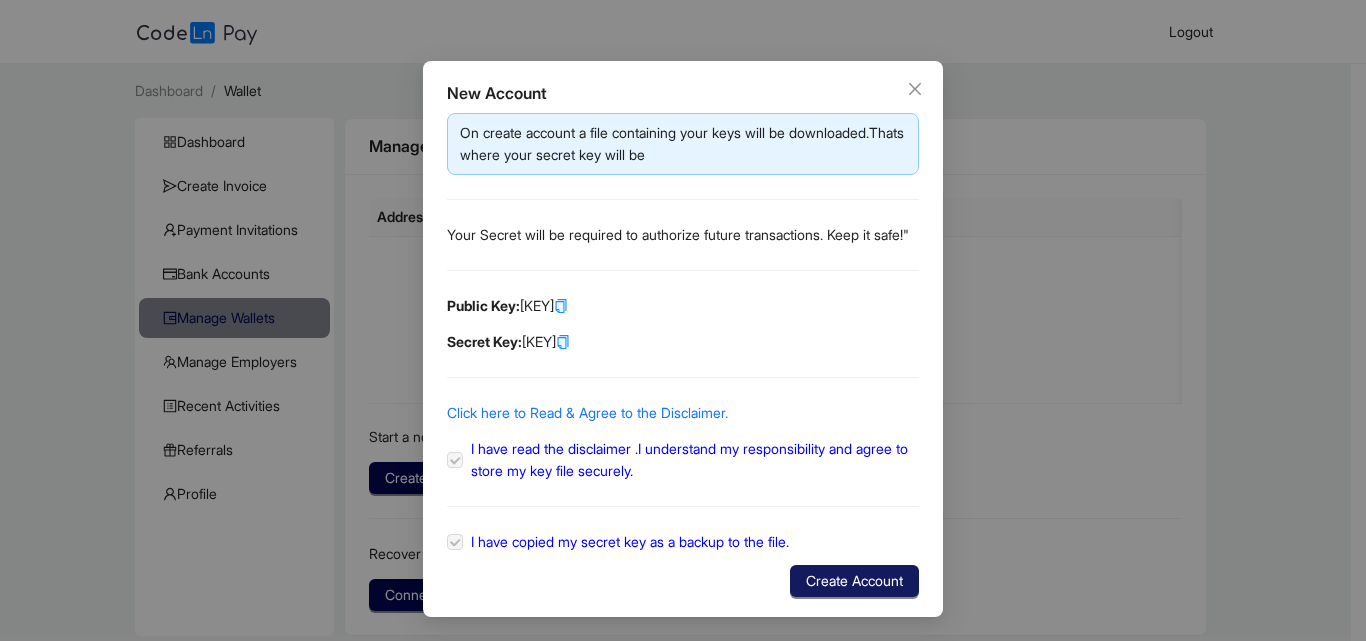 click on "Create Account" 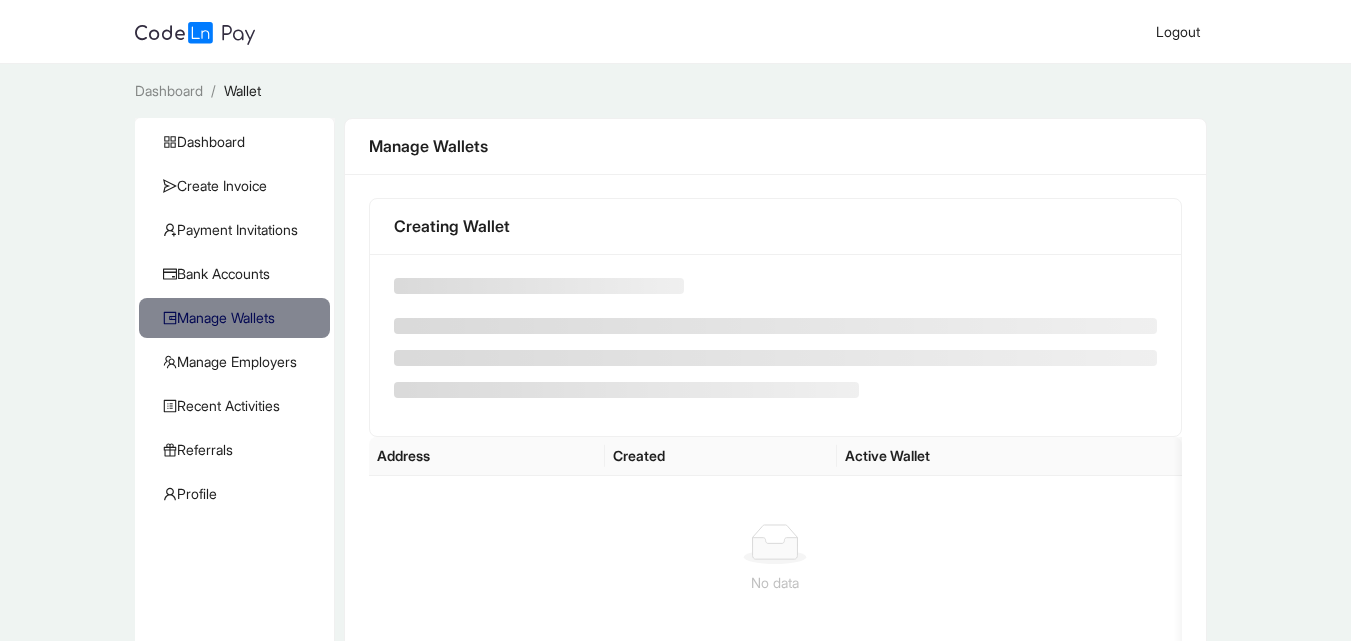 scroll, scrollTop: 0, scrollLeft: 0, axis: both 